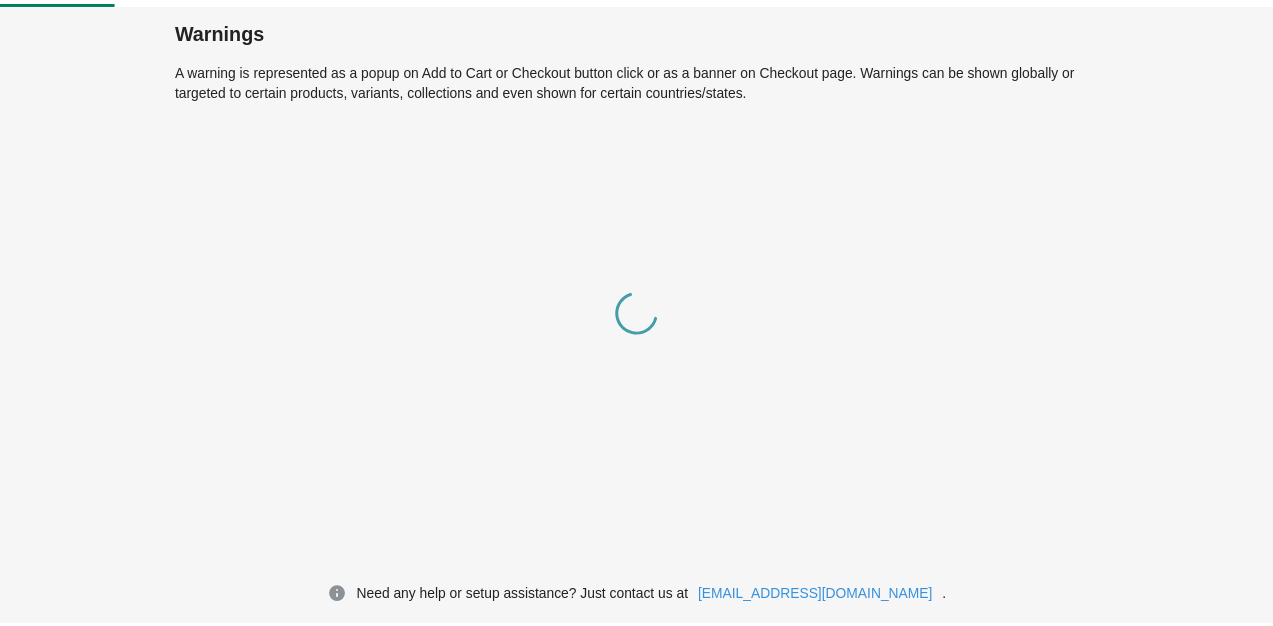scroll, scrollTop: 0, scrollLeft: 0, axis: both 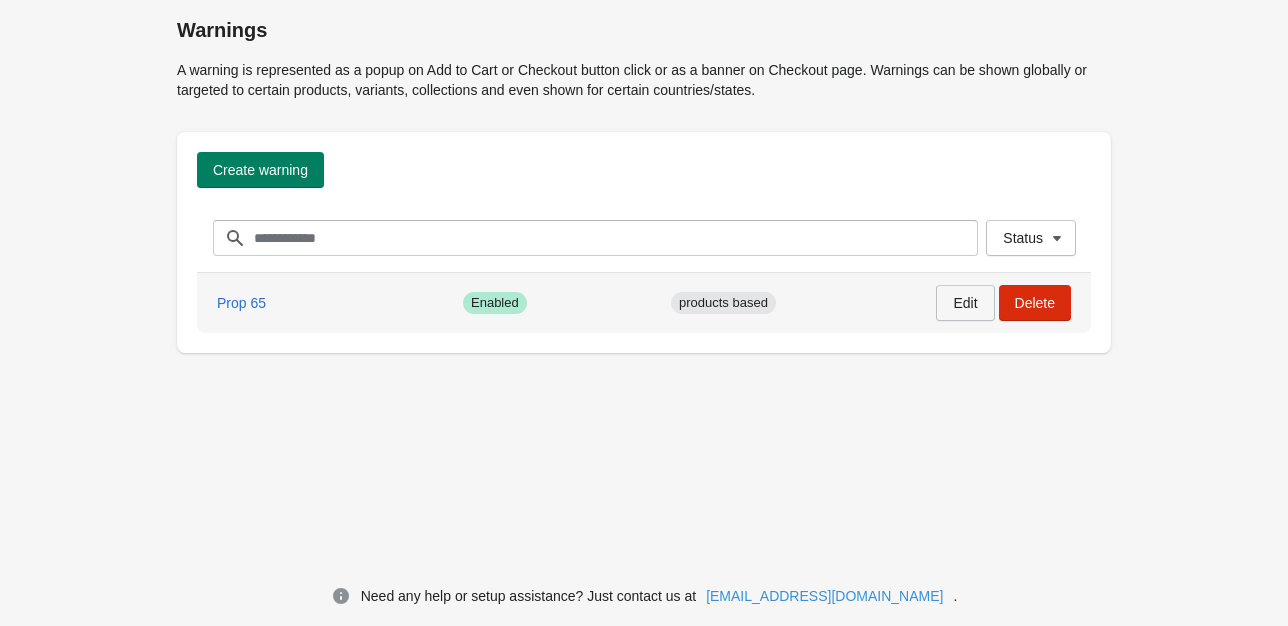 click on "Edit" at bounding box center (965, 303) 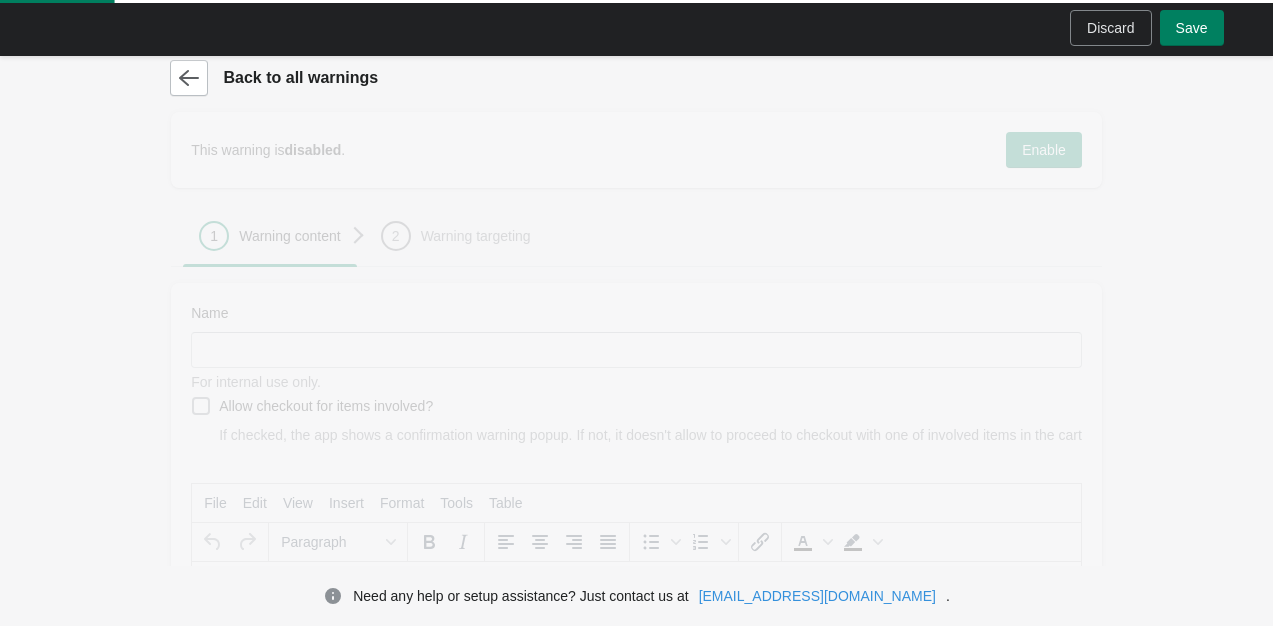 scroll, scrollTop: 0, scrollLeft: 0, axis: both 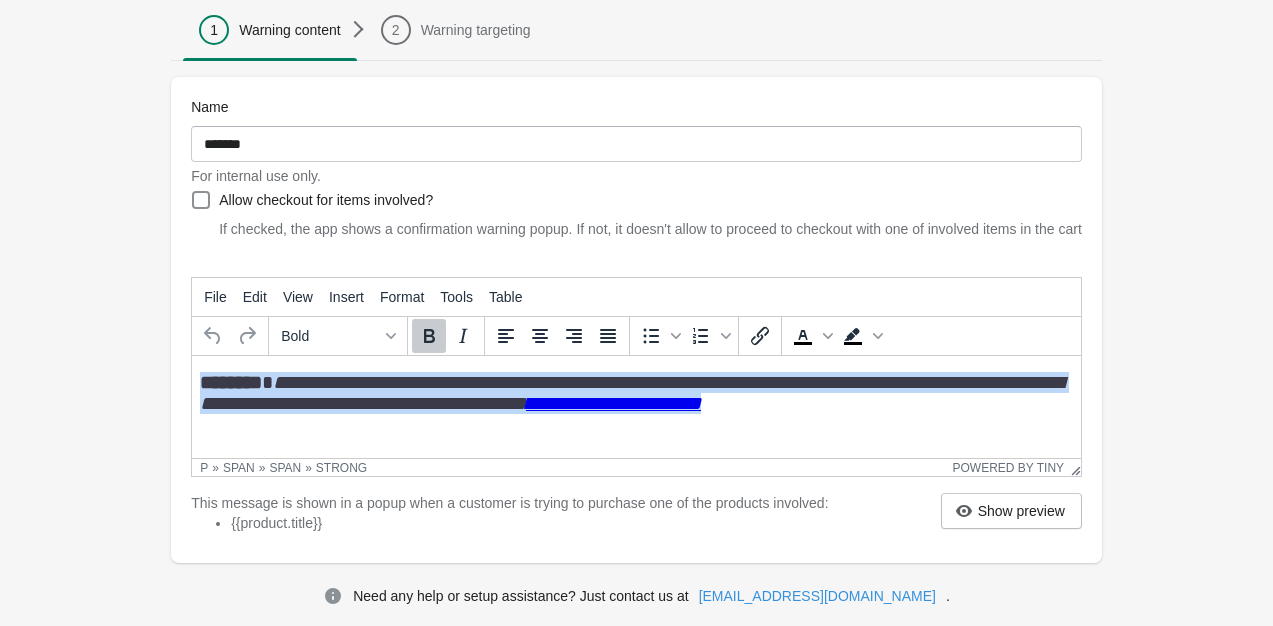 drag, startPoint x: 867, startPoint y: 419, endPoint x: 138, endPoint y: 358, distance: 731.54767 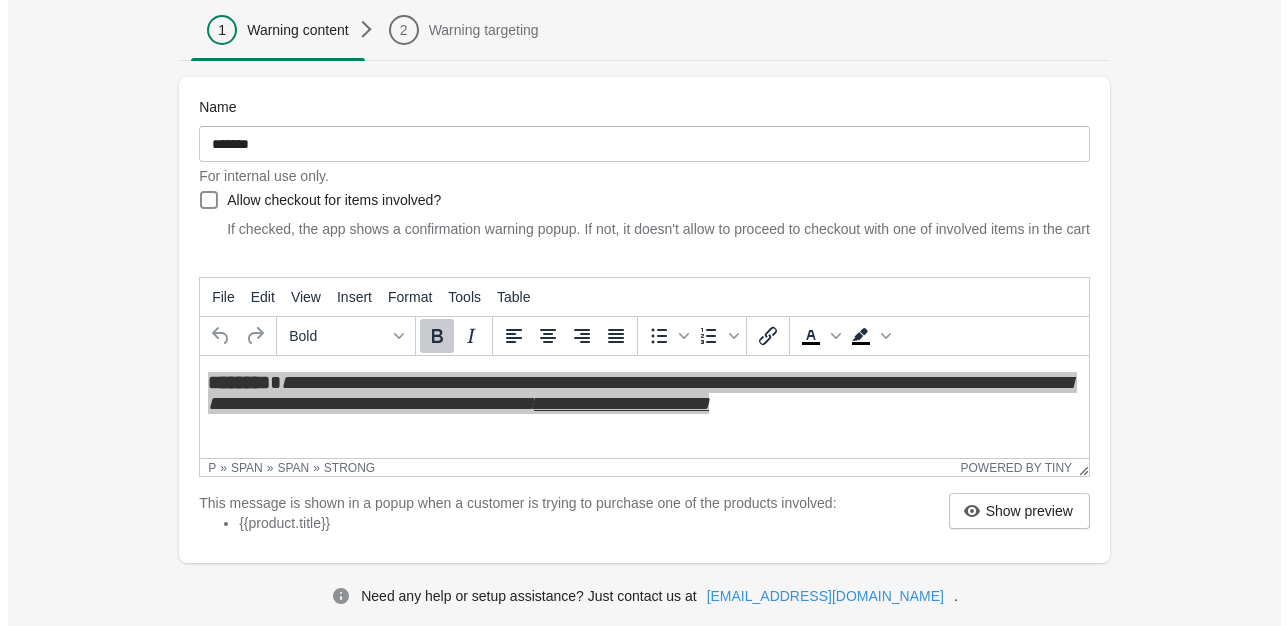 scroll, scrollTop: 0, scrollLeft: 0, axis: both 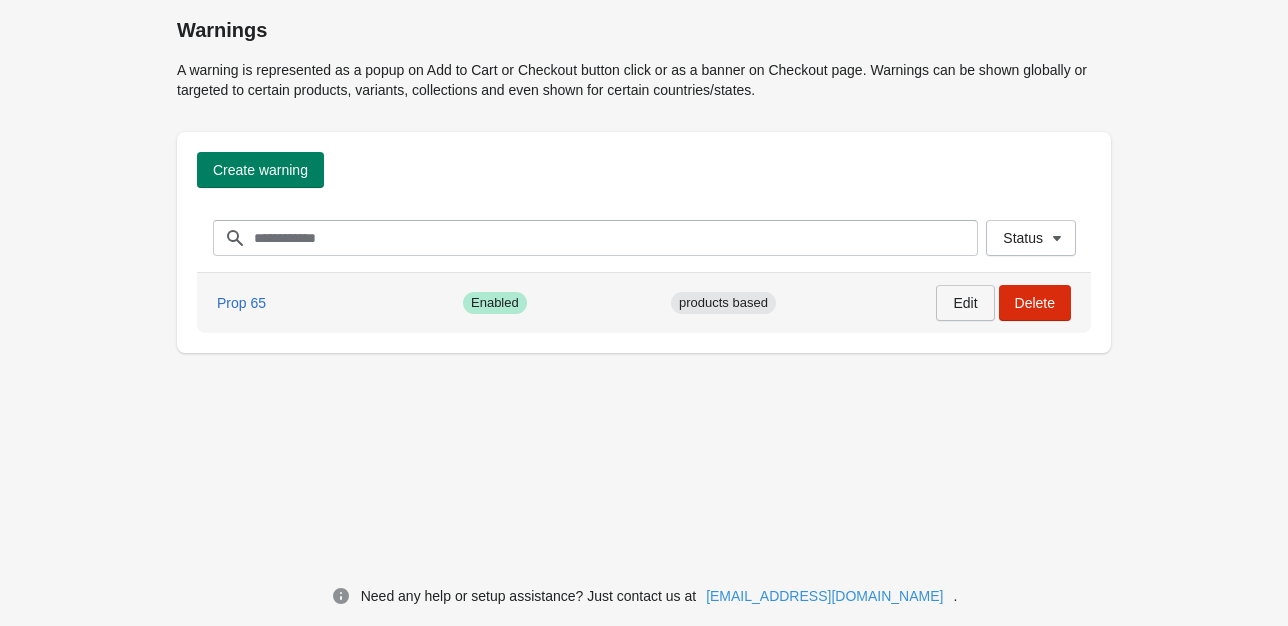 click on "Edit" at bounding box center (965, 303) 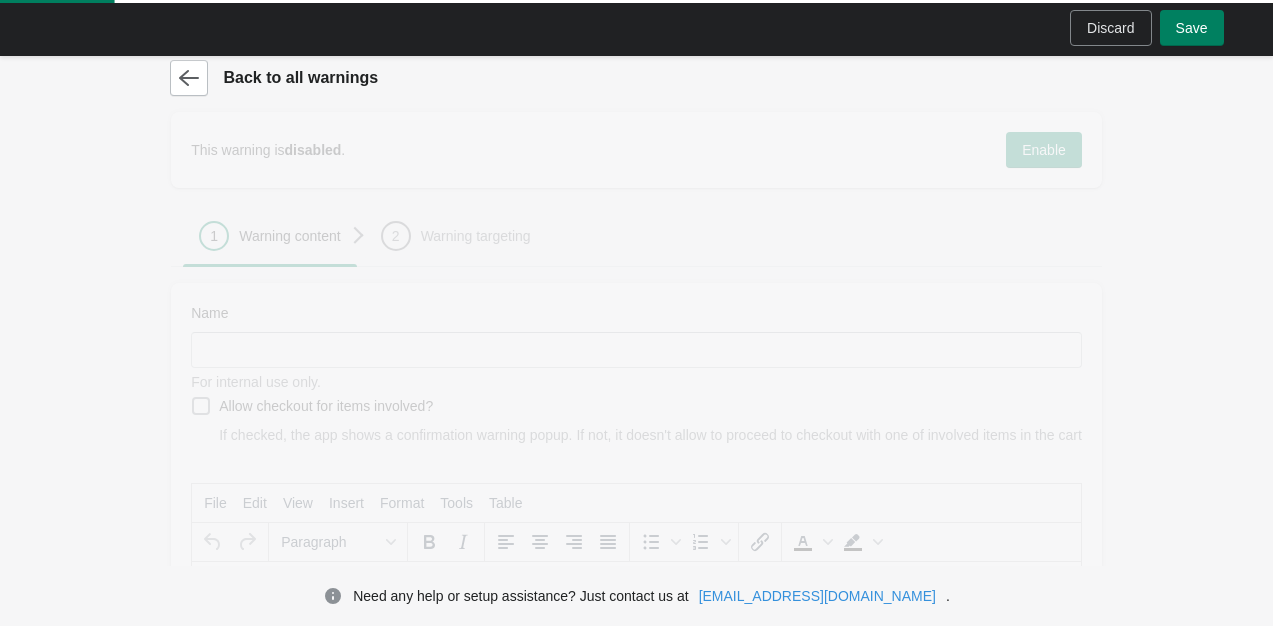 type on "*******" 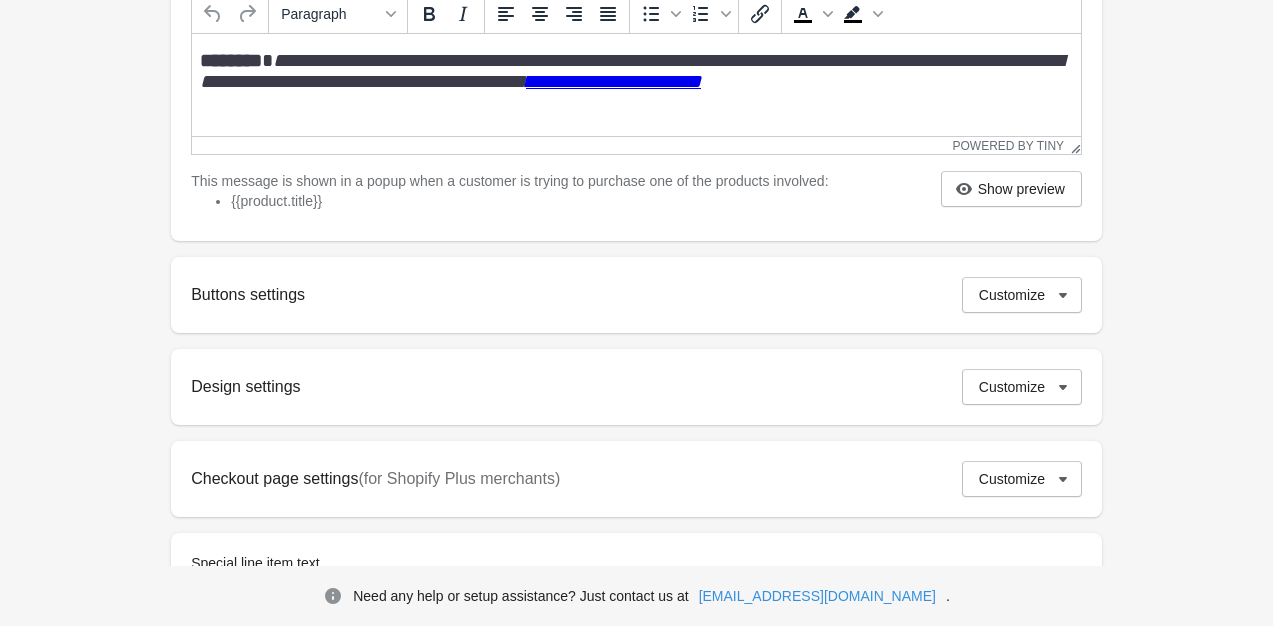 scroll, scrollTop: 530, scrollLeft: 0, axis: vertical 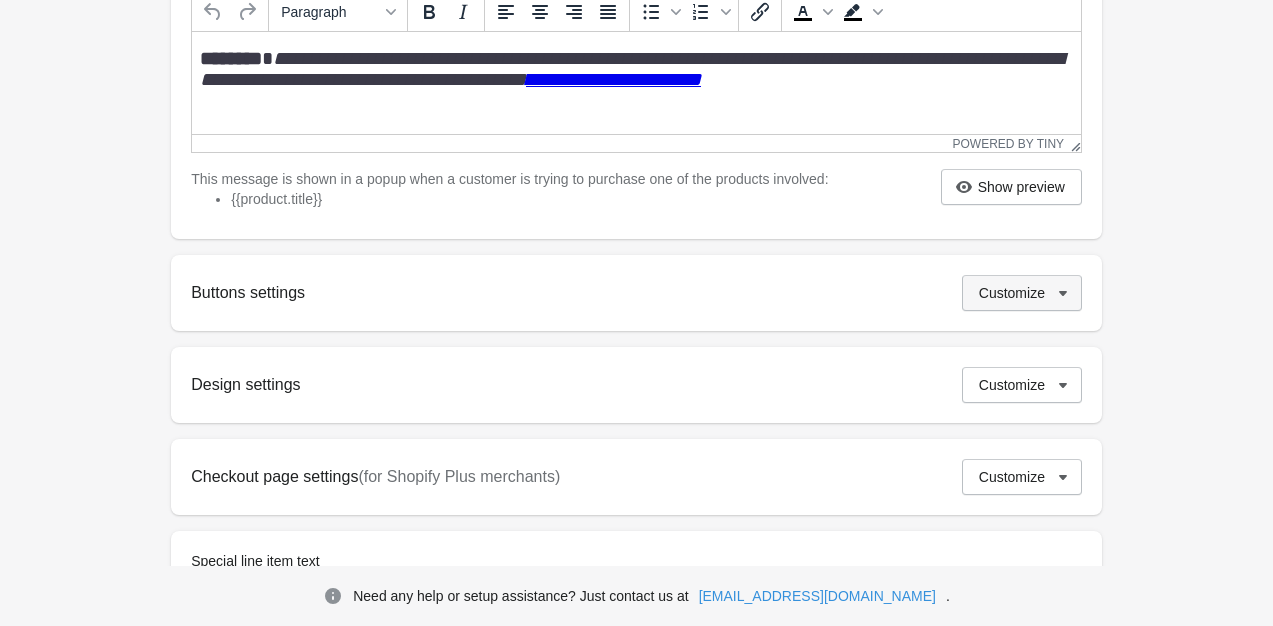 click 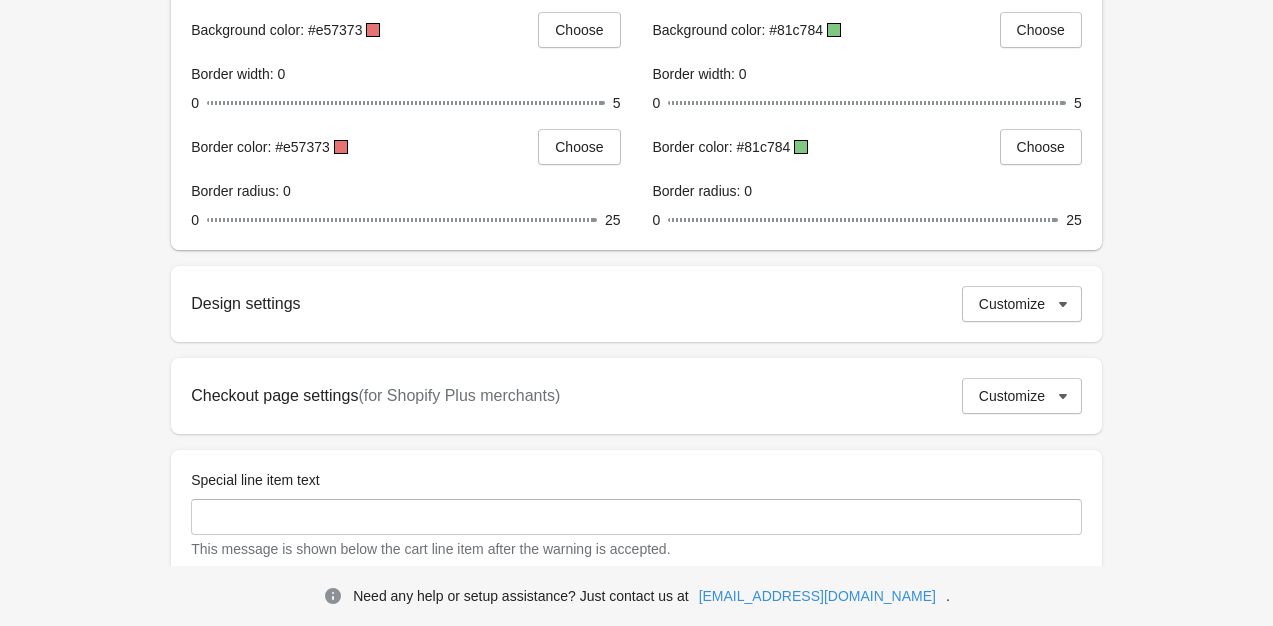 scroll, scrollTop: 1160, scrollLeft: 0, axis: vertical 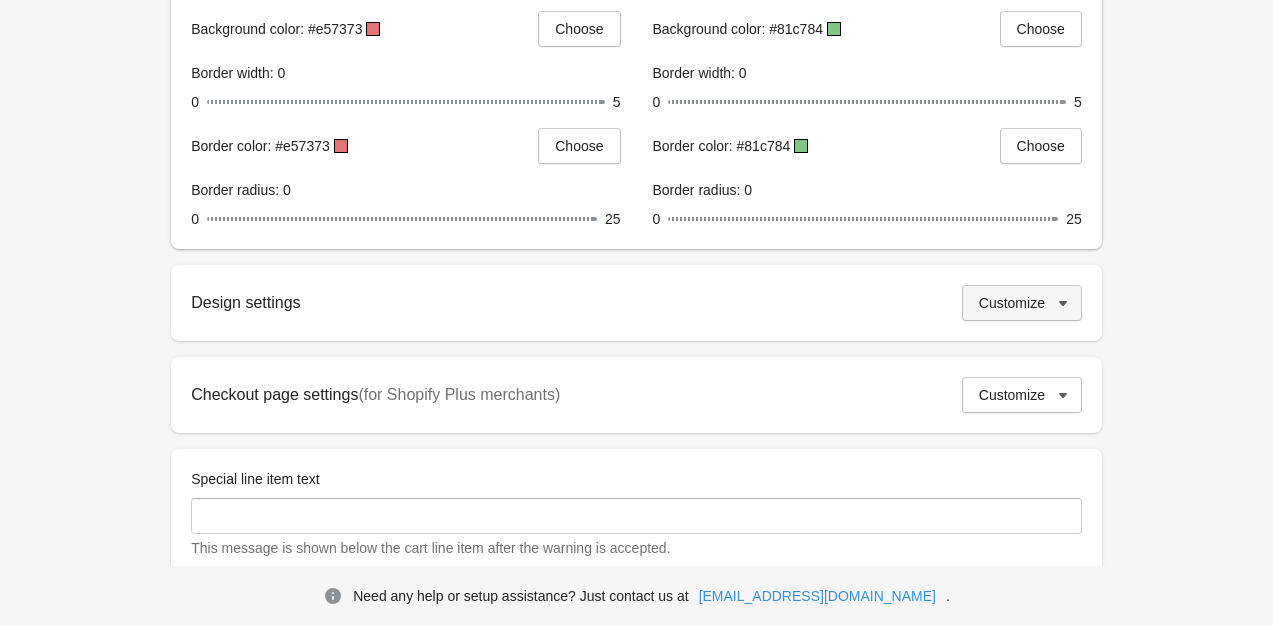 click 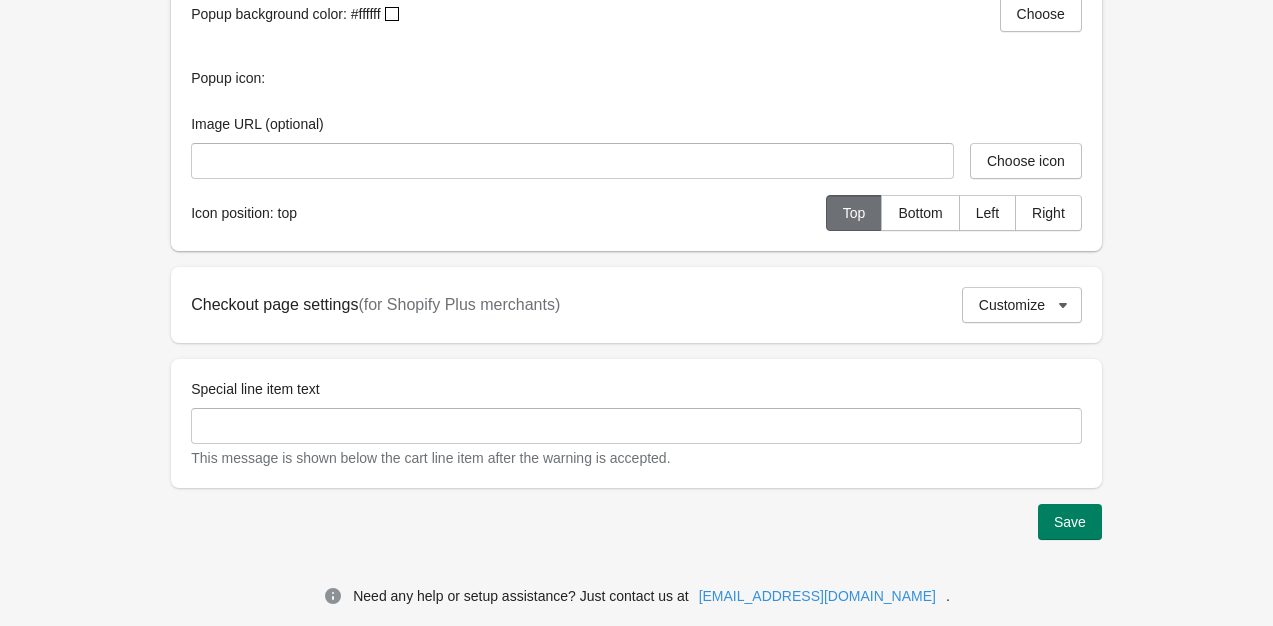 scroll, scrollTop: 1560, scrollLeft: 0, axis: vertical 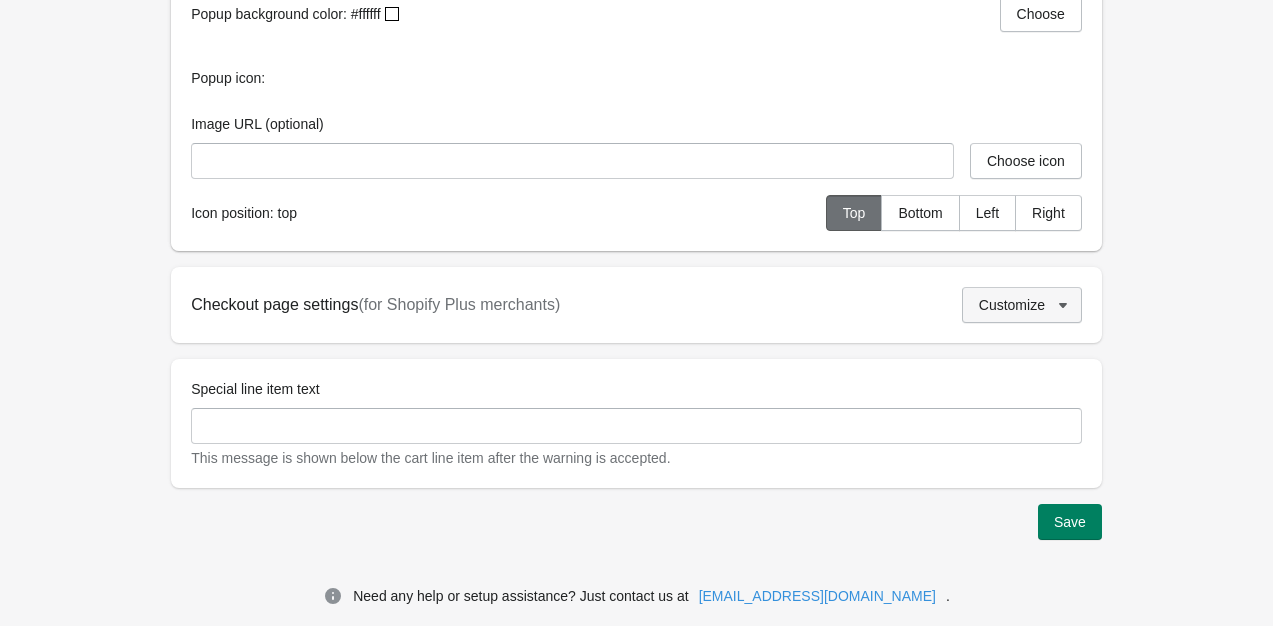 click on "Customize" at bounding box center (1022, 305) 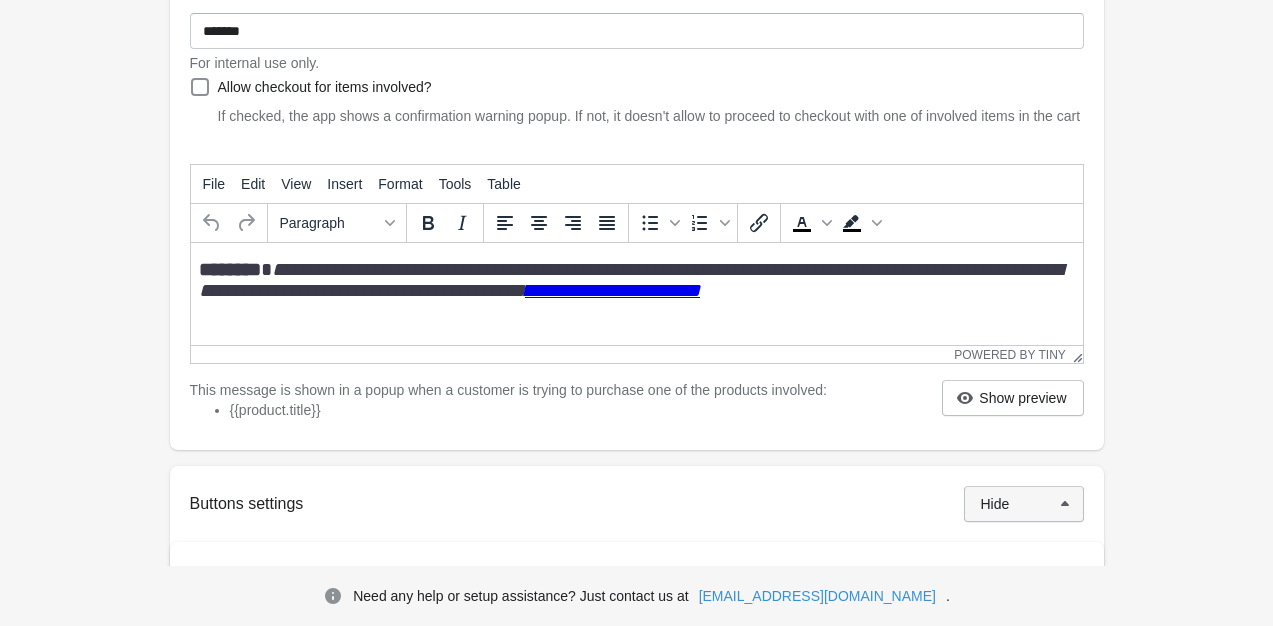 scroll, scrollTop: 0, scrollLeft: 0, axis: both 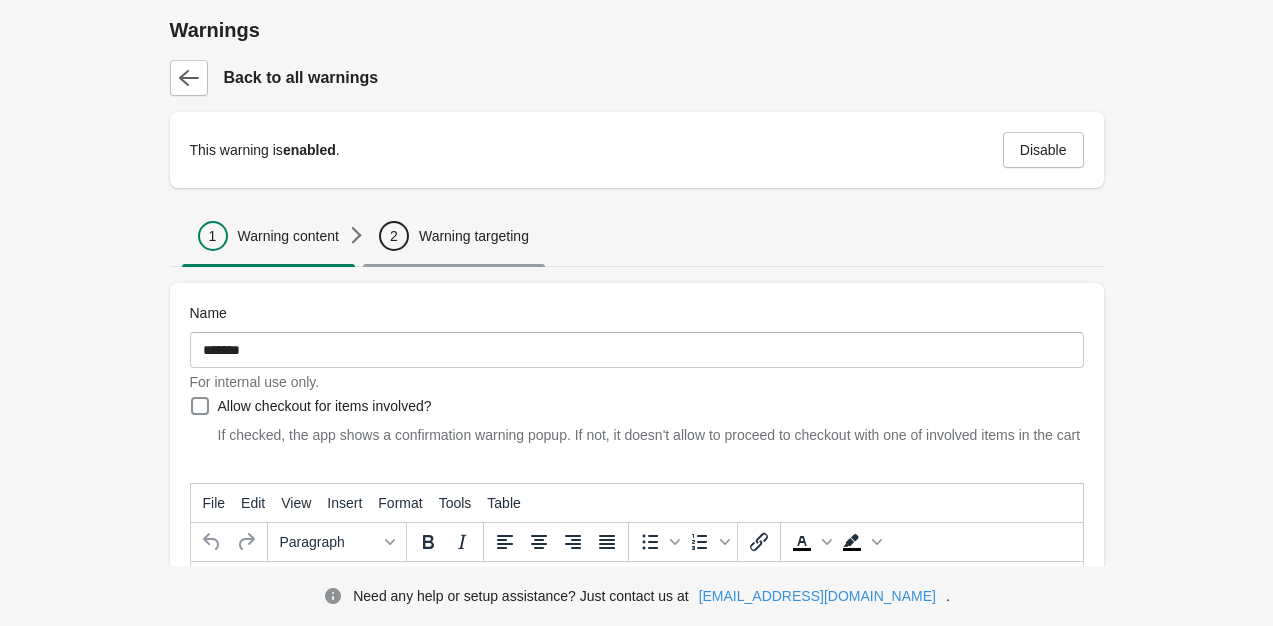 click on "Warning targeting" at bounding box center [474, 236] 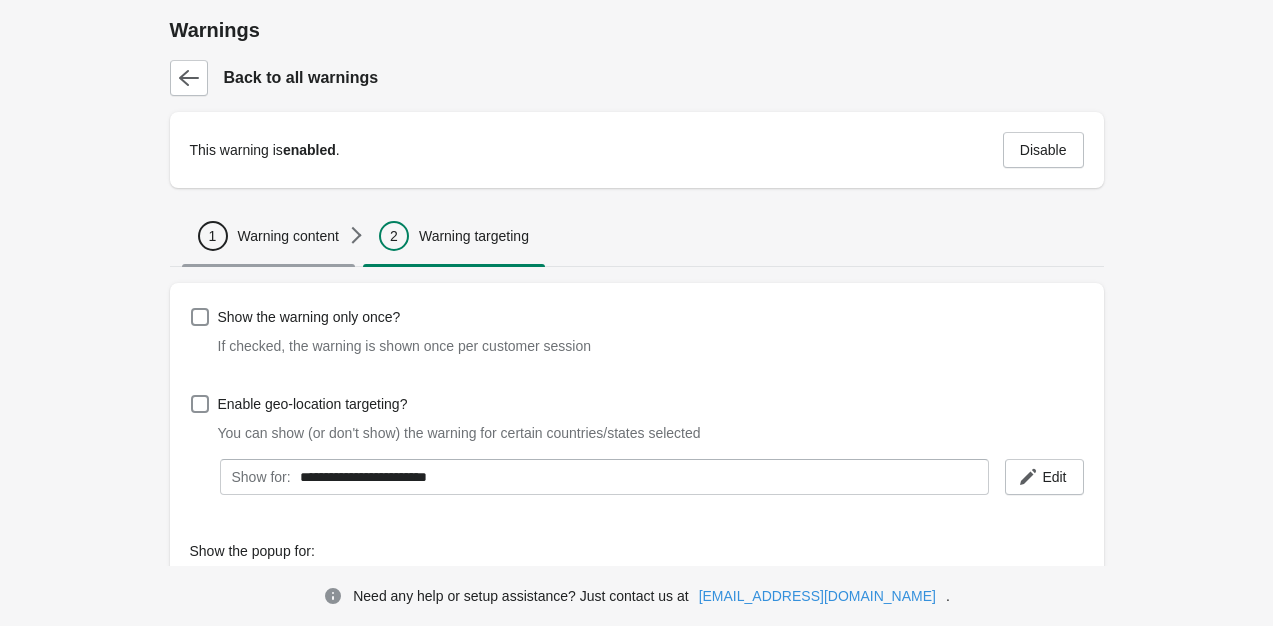 click on "Warning content" at bounding box center (288, 236) 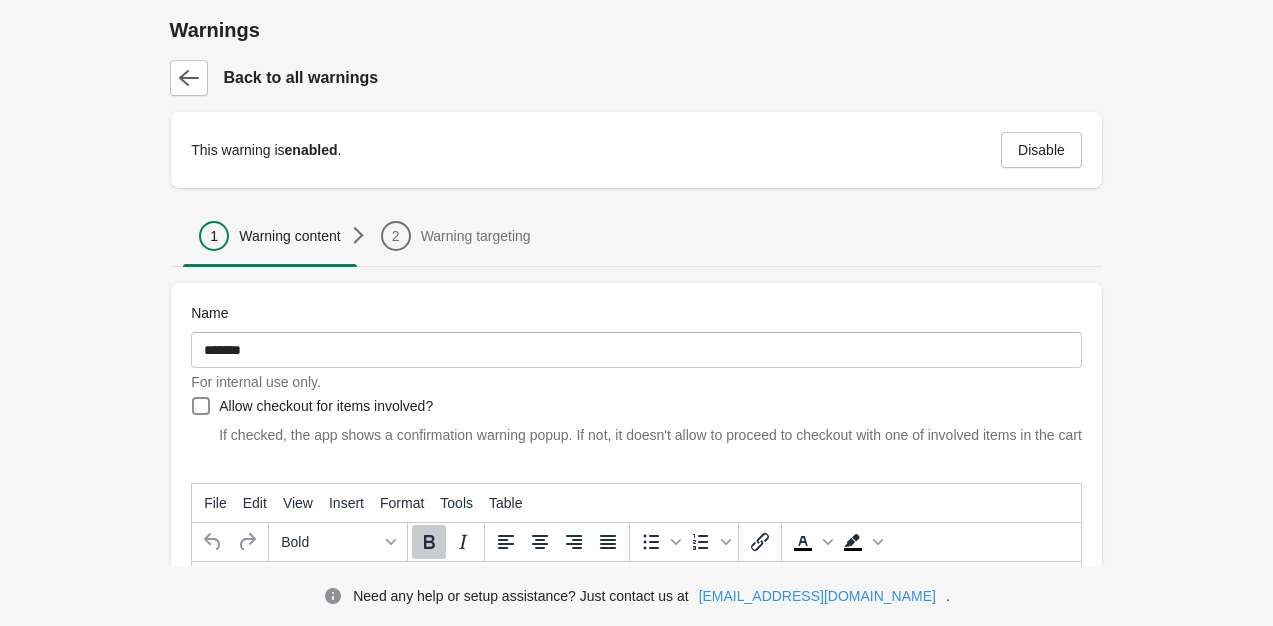 scroll, scrollTop: 0, scrollLeft: 0, axis: both 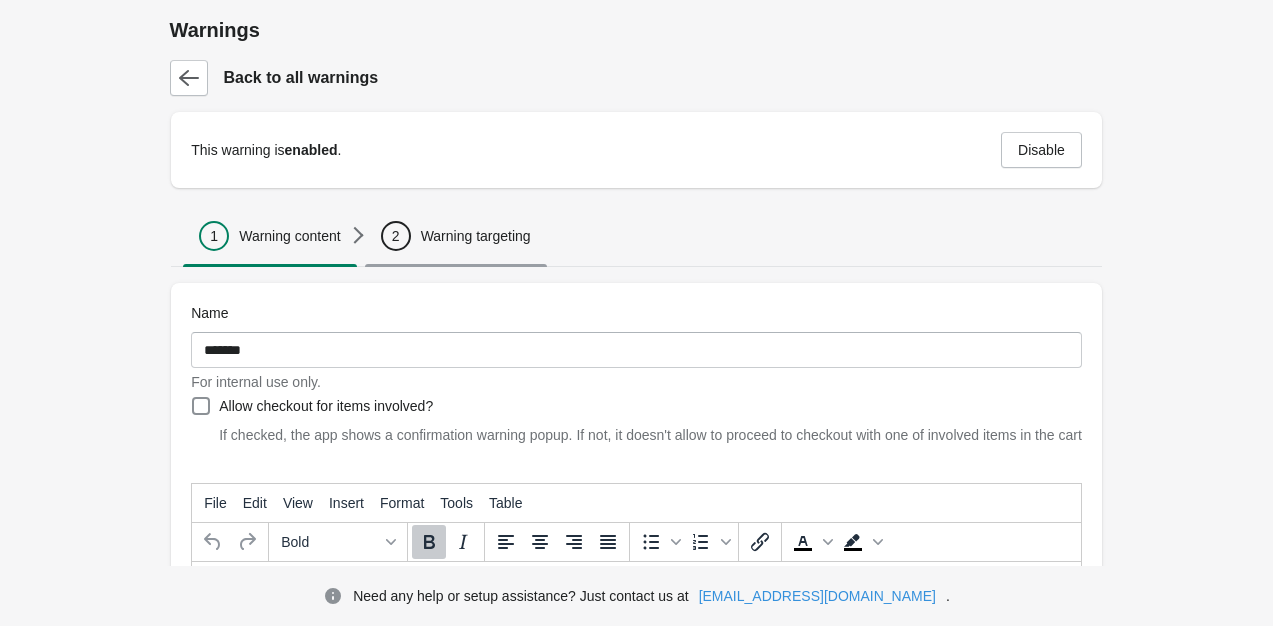 click on "2 Warning targeting" at bounding box center (456, 236) 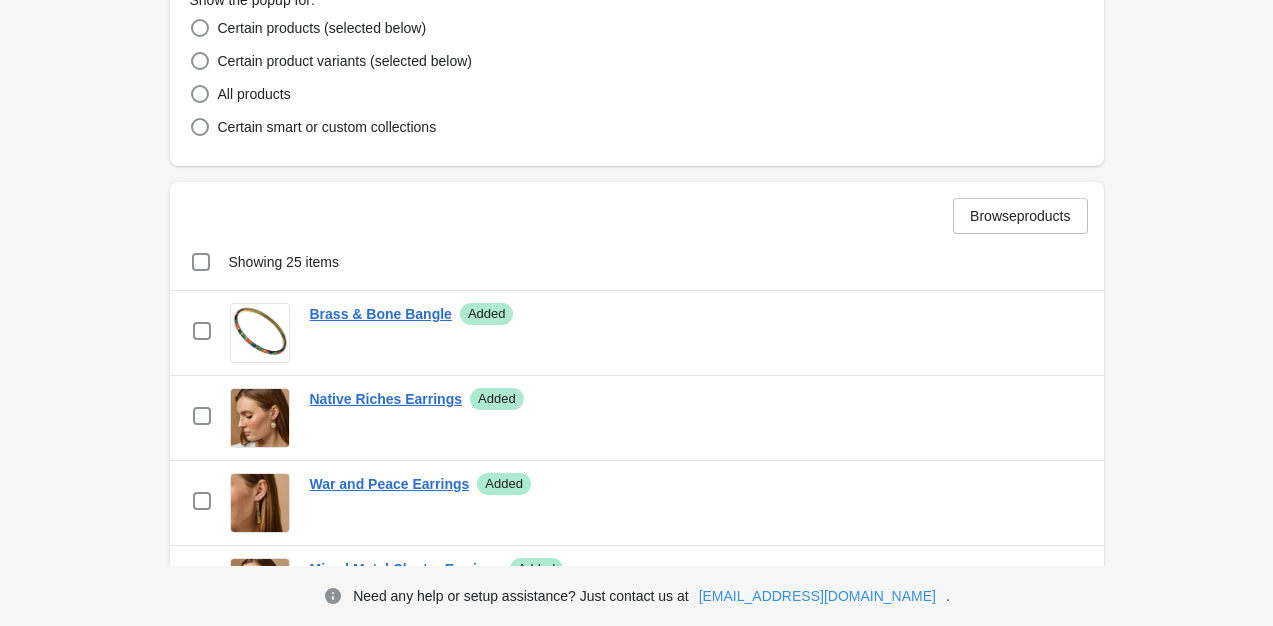 scroll, scrollTop: 563, scrollLeft: 0, axis: vertical 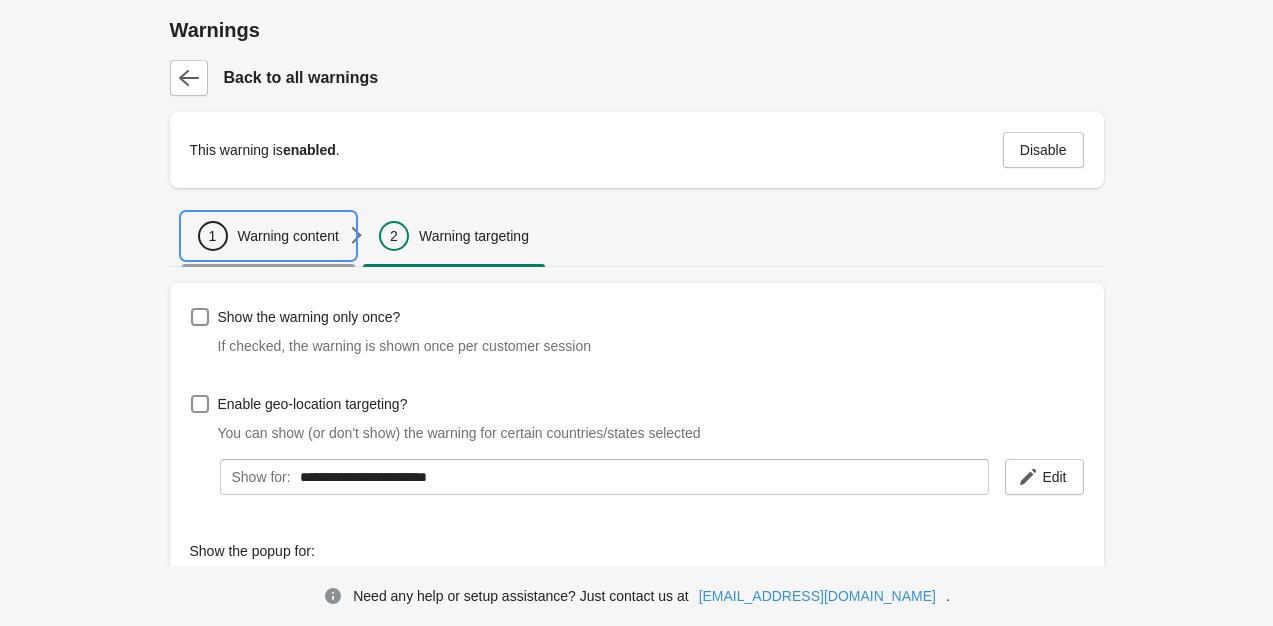 click on "1 Warning content" at bounding box center [268, 236] 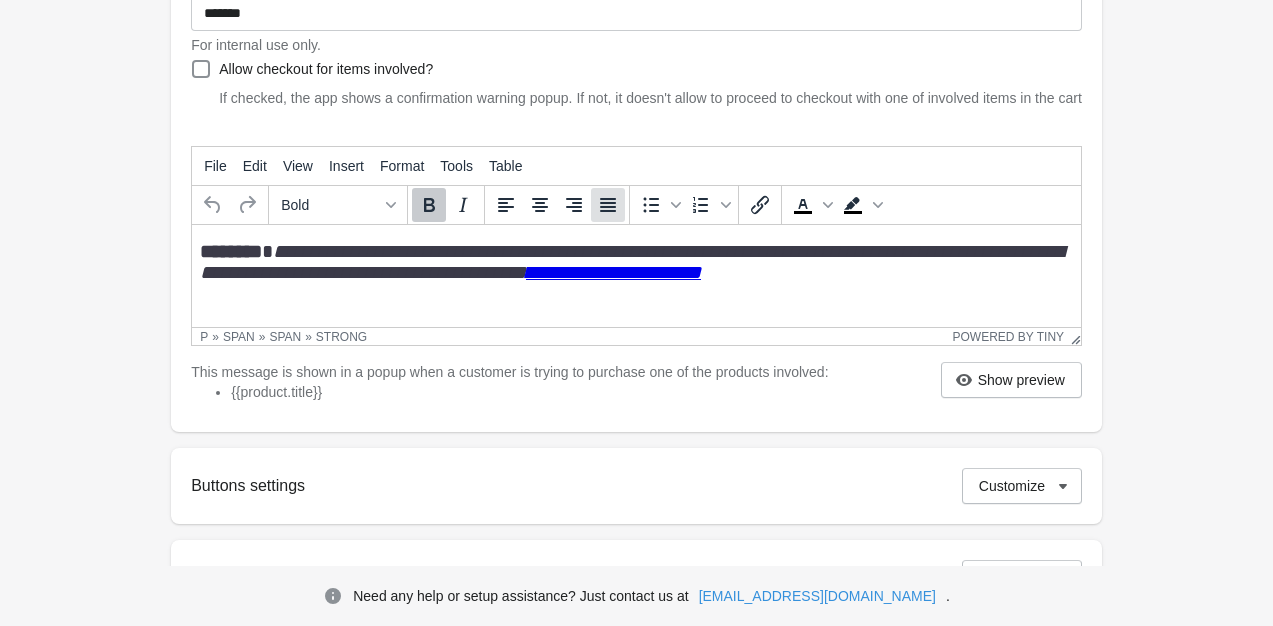scroll, scrollTop: 348, scrollLeft: 0, axis: vertical 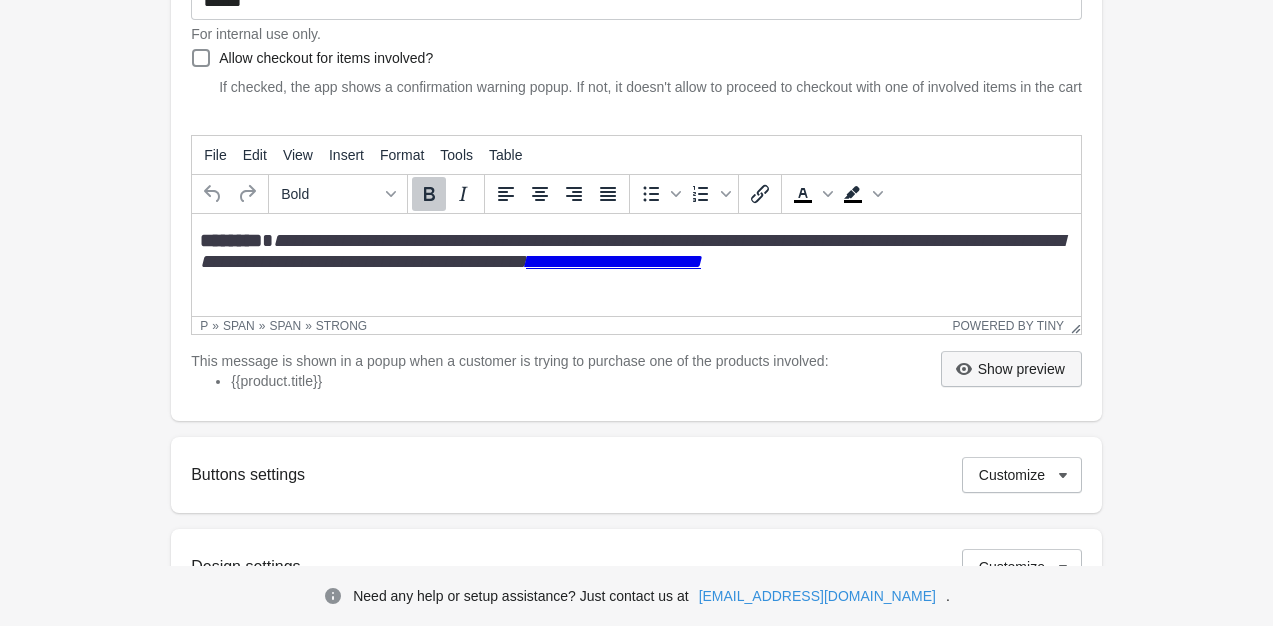 click on "Show preview" at bounding box center (1011, 369) 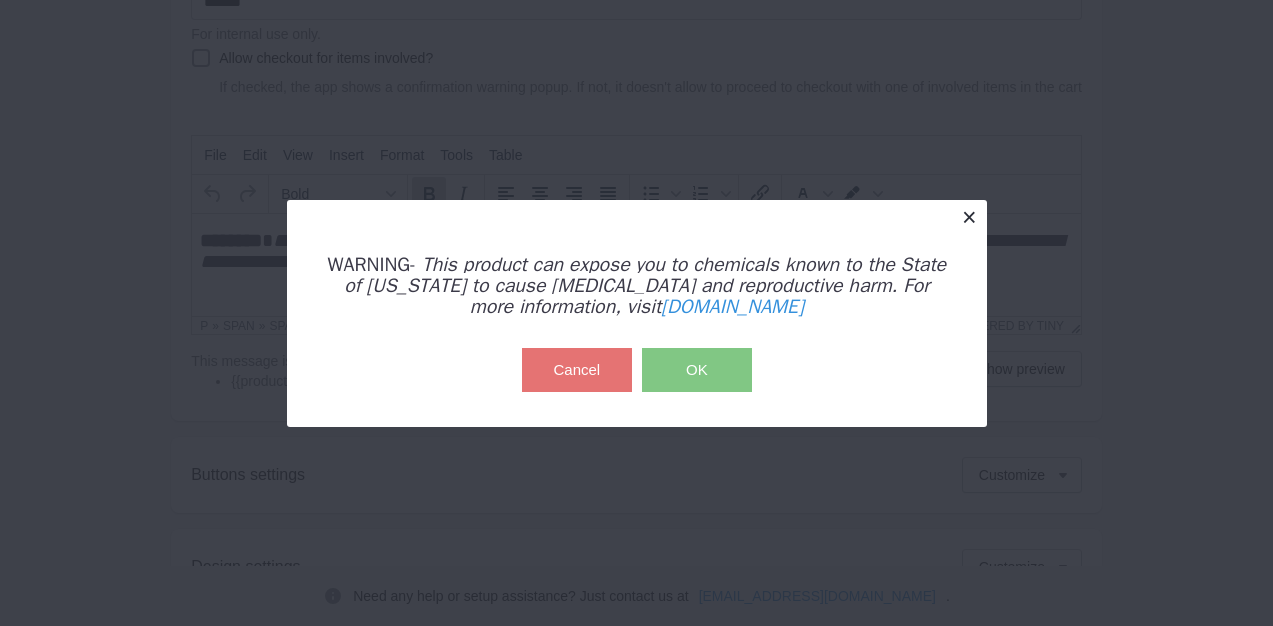 click at bounding box center (969, 217) 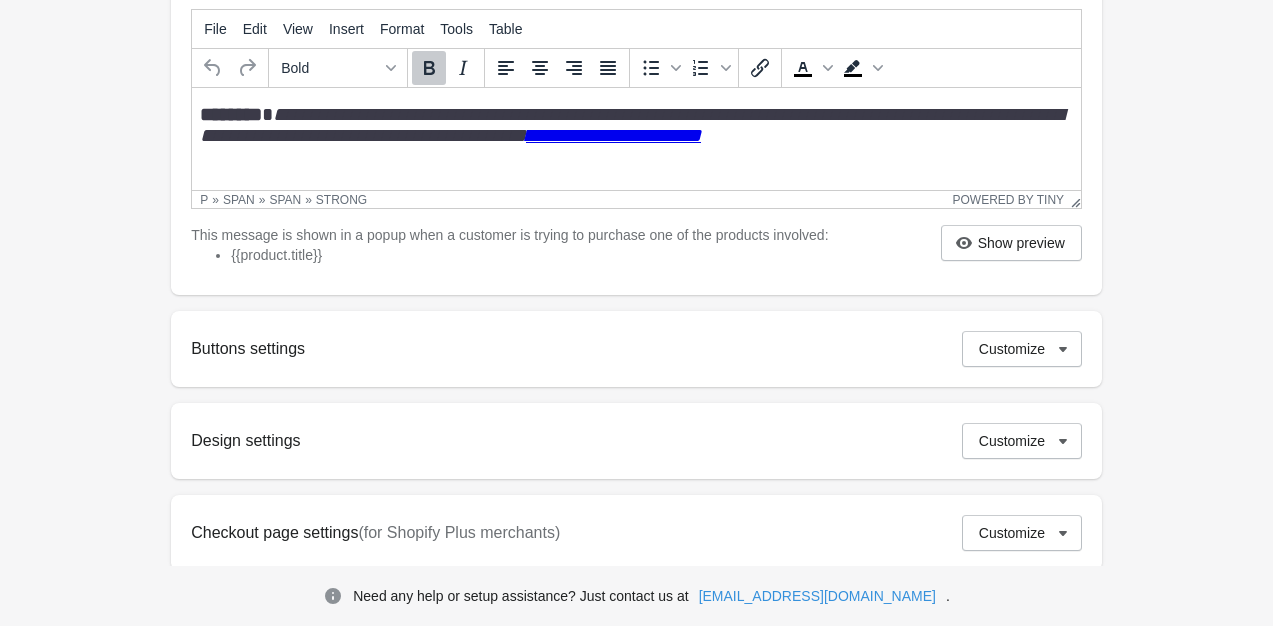 scroll, scrollTop: 476, scrollLeft: 0, axis: vertical 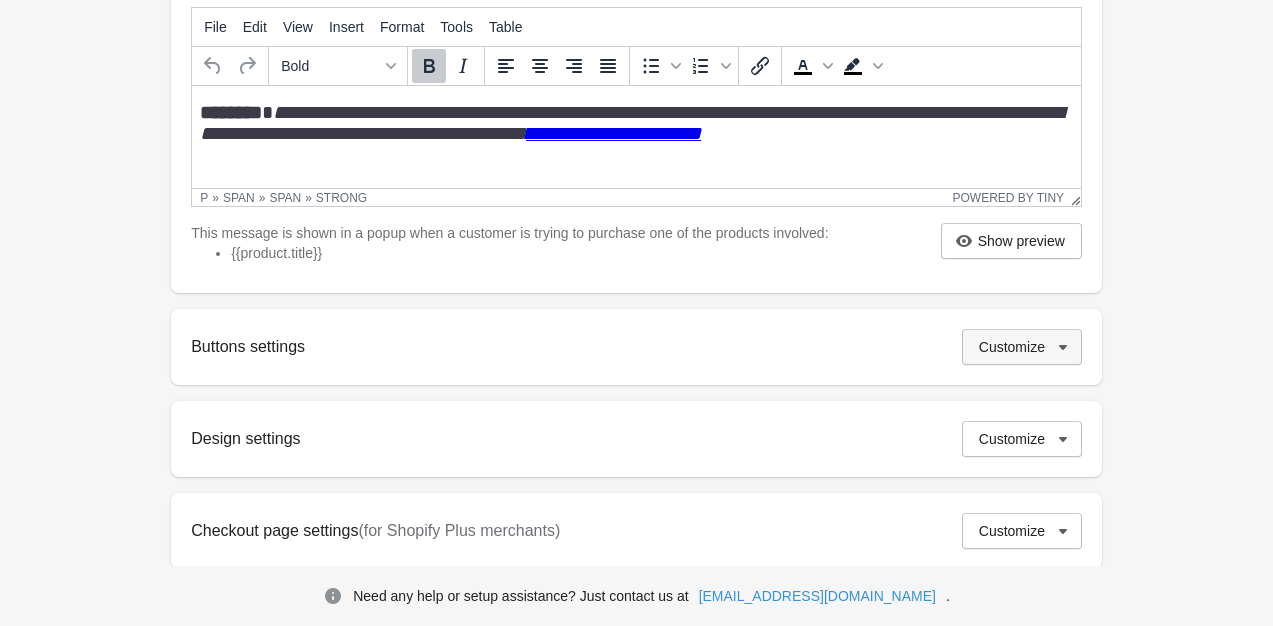 click 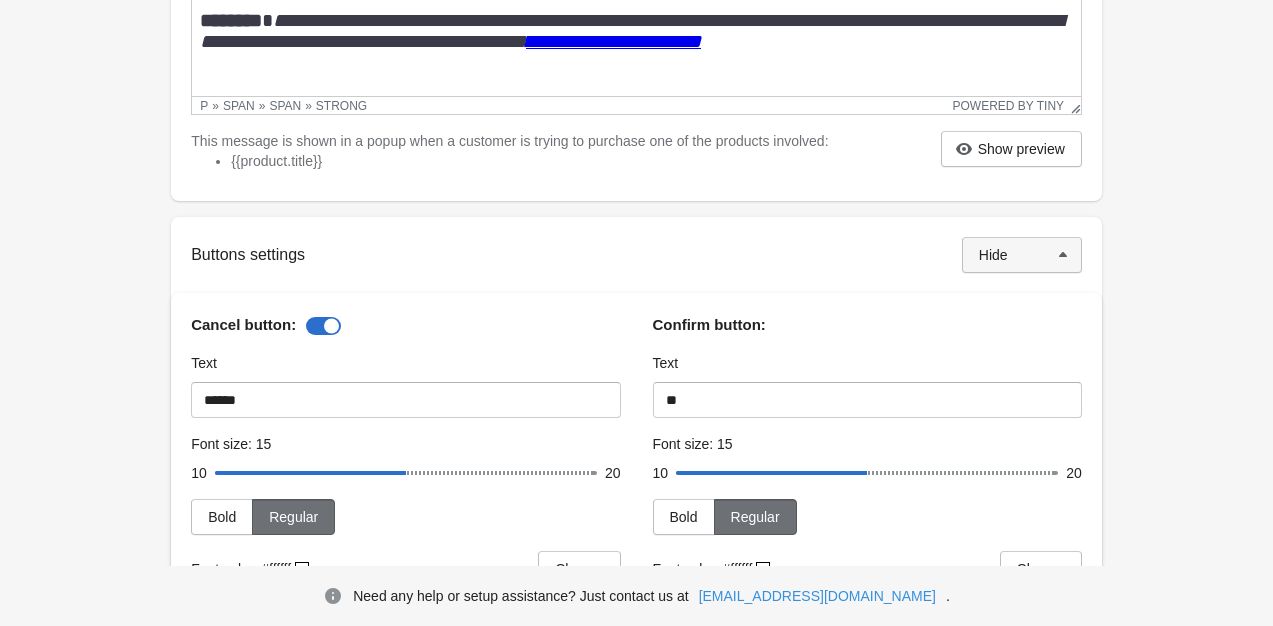 scroll, scrollTop: 572, scrollLeft: 0, axis: vertical 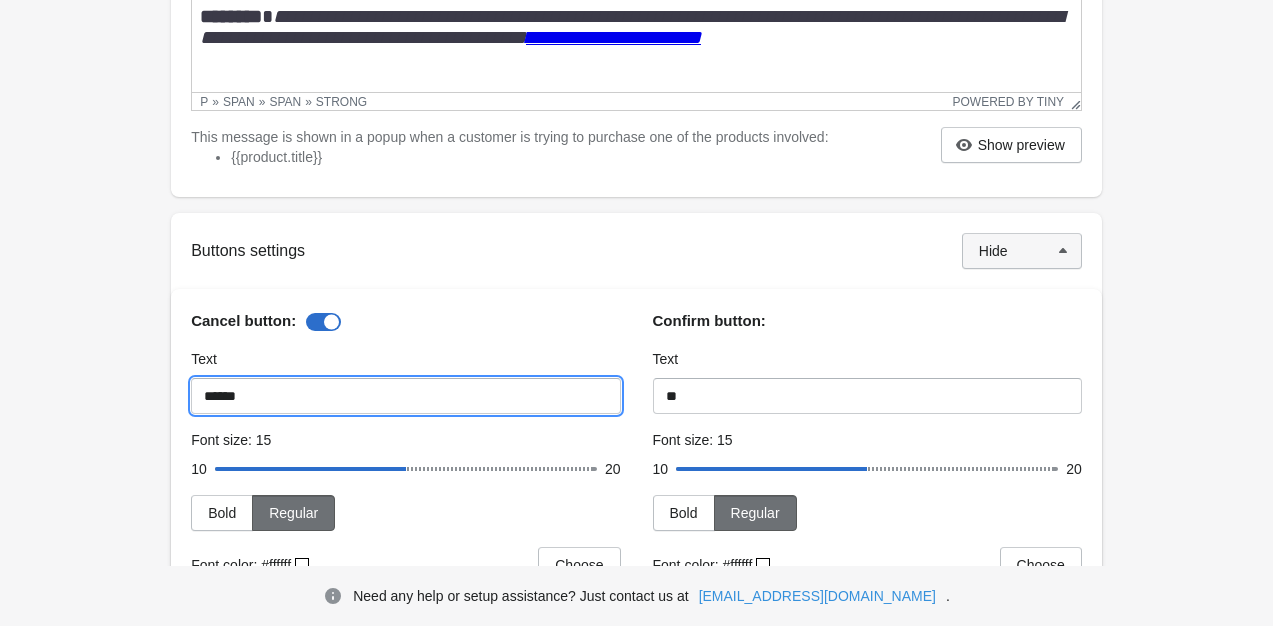 click on "******" at bounding box center (405, 396) 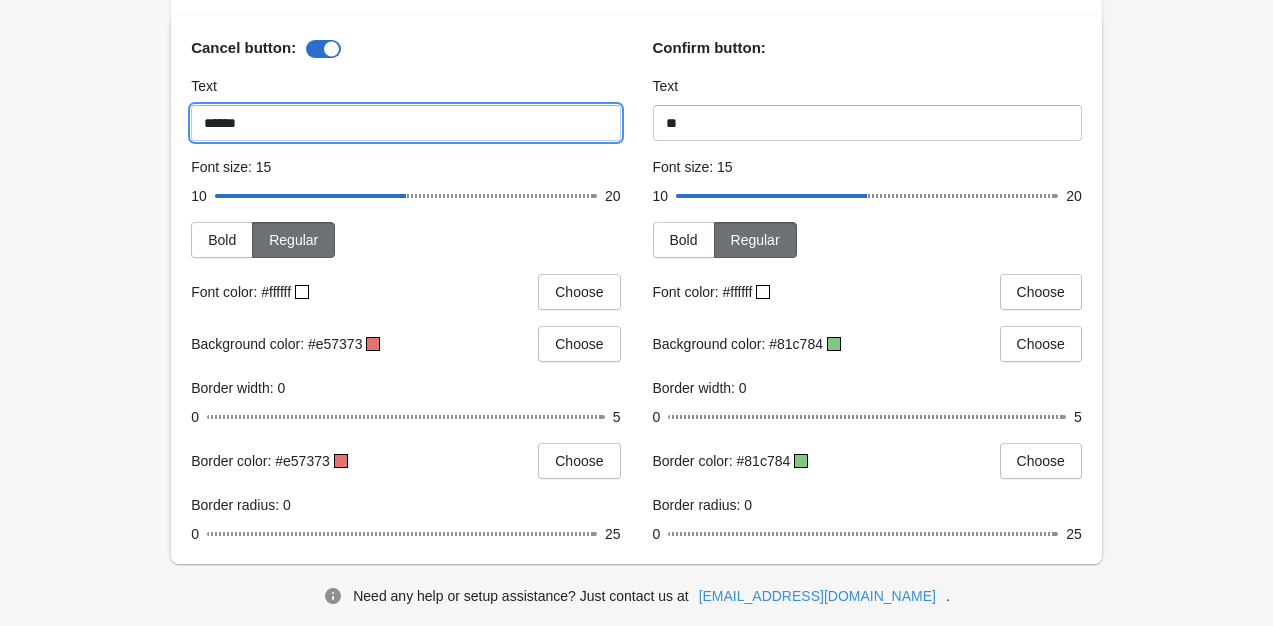 scroll, scrollTop: 849, scrollLeft: 0, axis: vertical 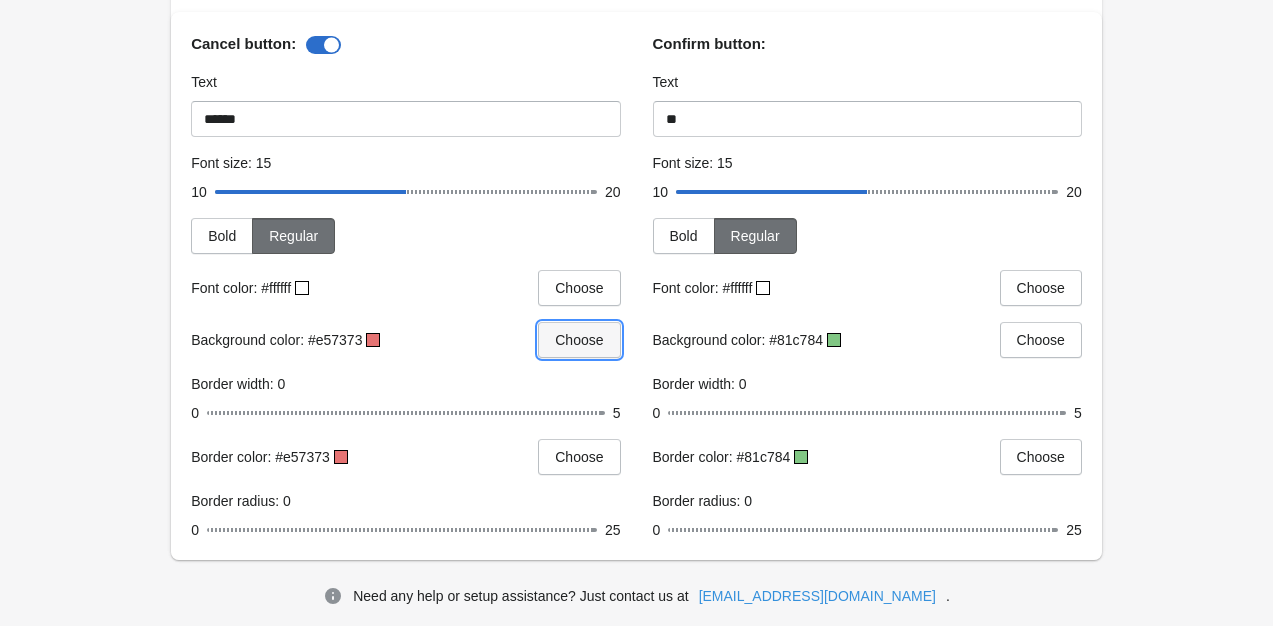 click on "Choose" at bounding box center (579, 340) 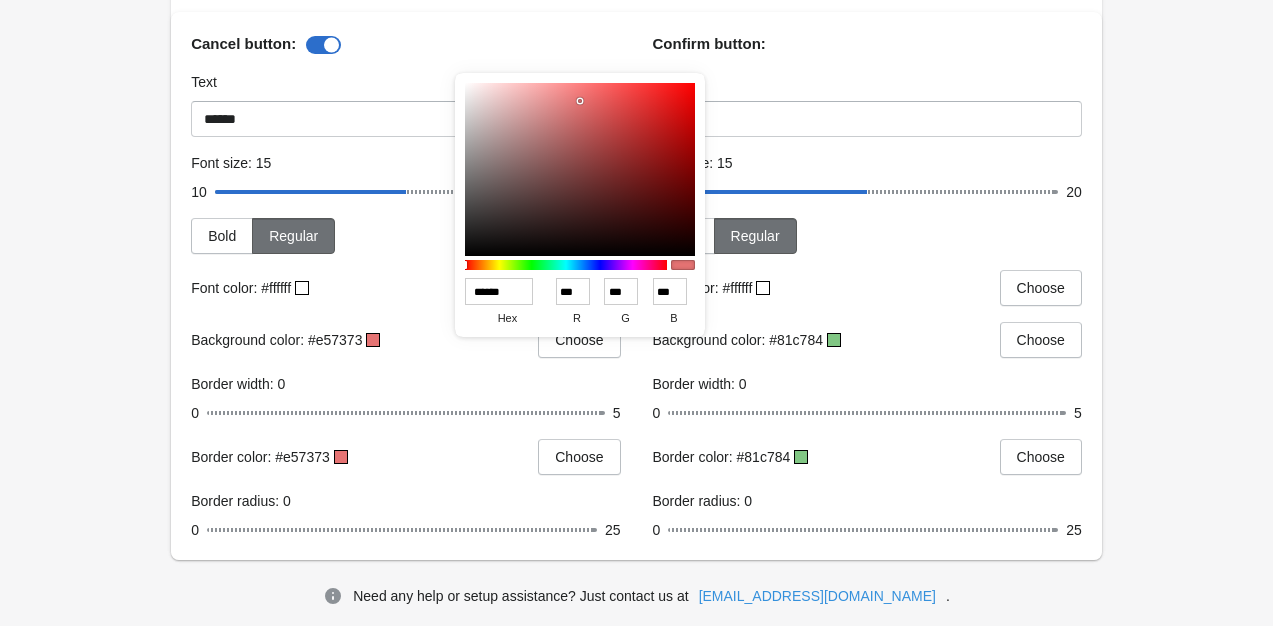 click at bounding box center (580, 169) 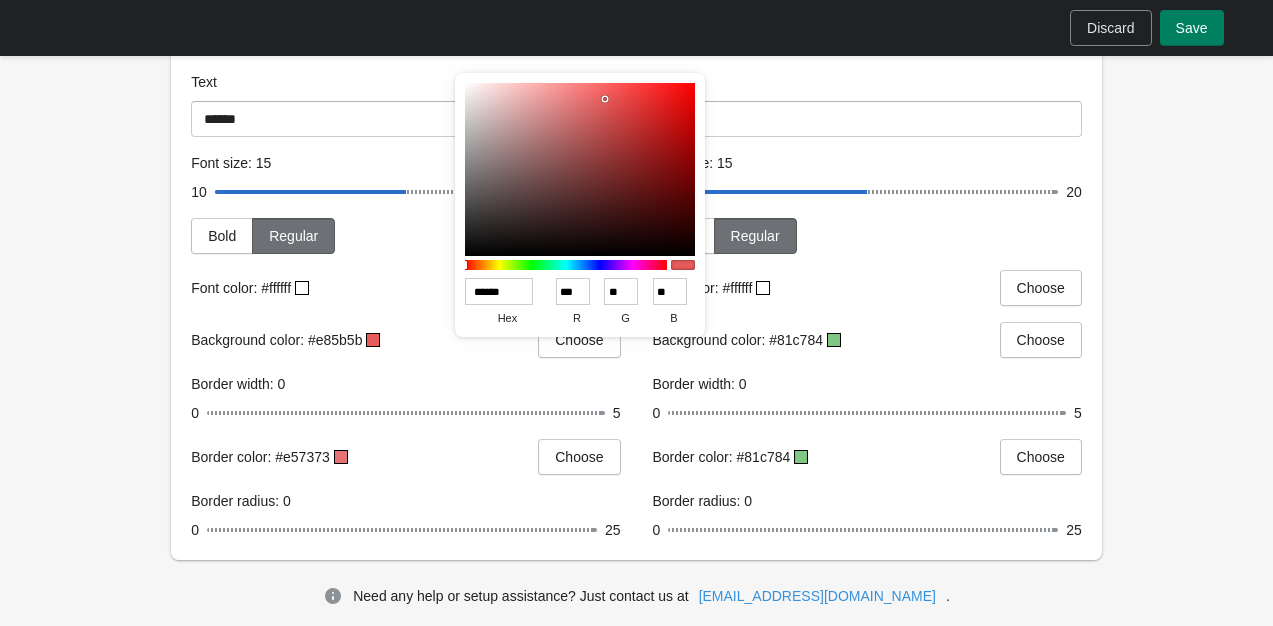 type on "******" 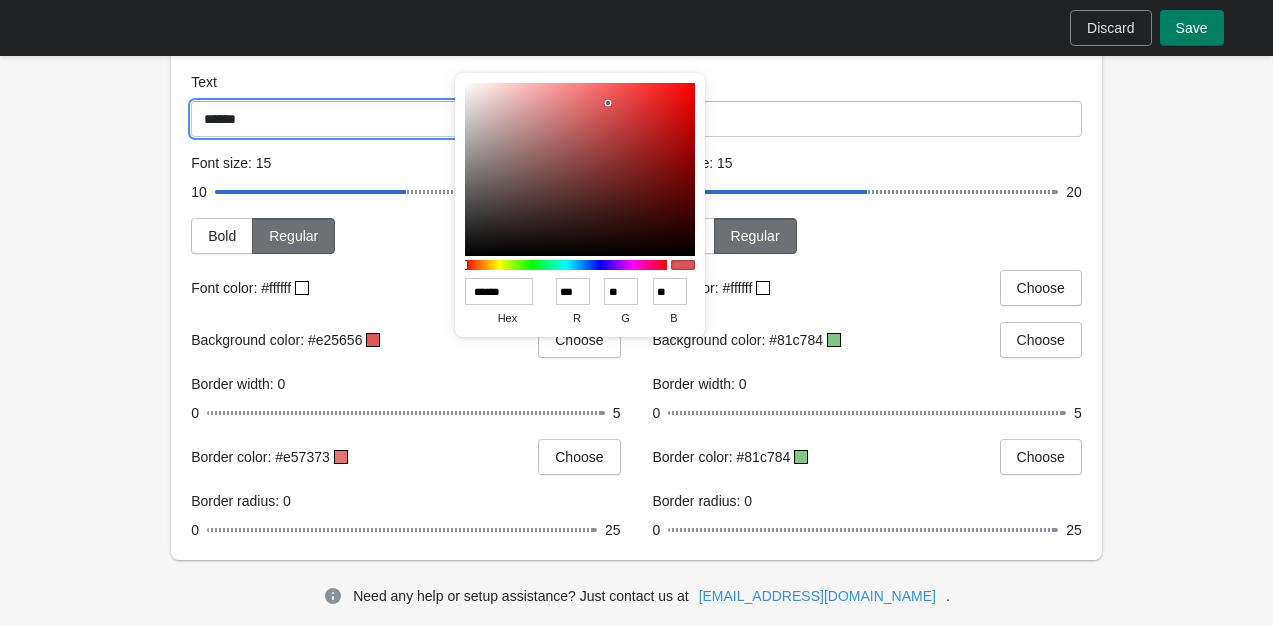 drag, startPoint x: 274, startPoint y: 146, endPoint x: 148, endPoint y: 150, distance: 126.06348 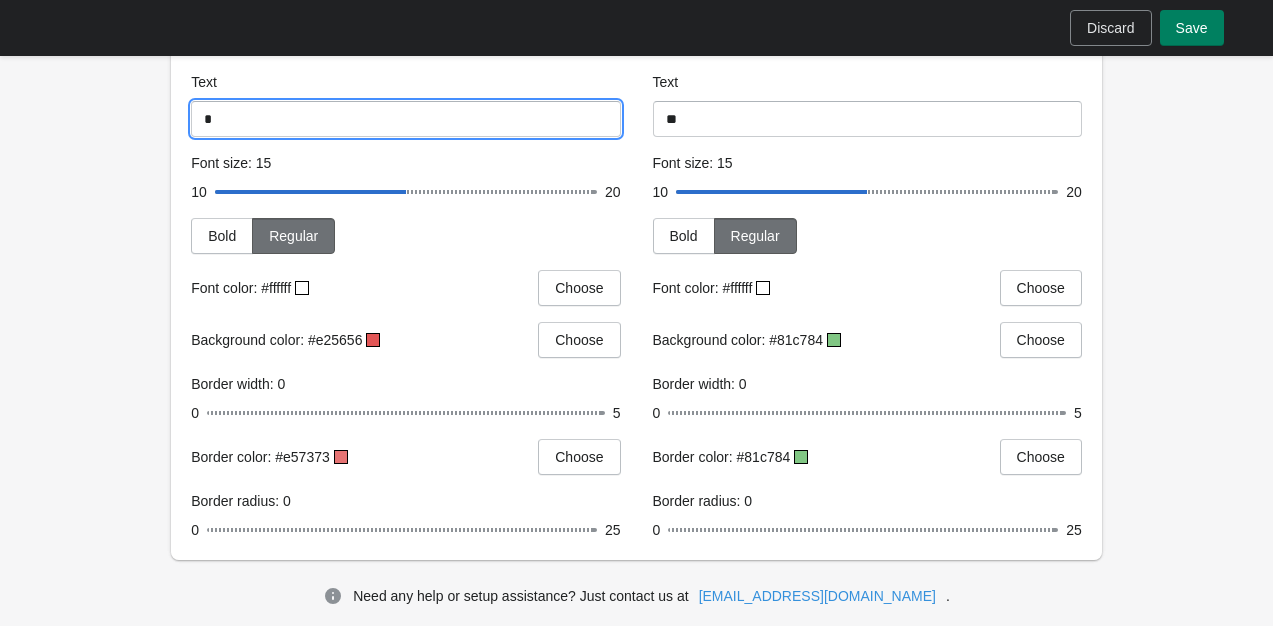 type on "******" 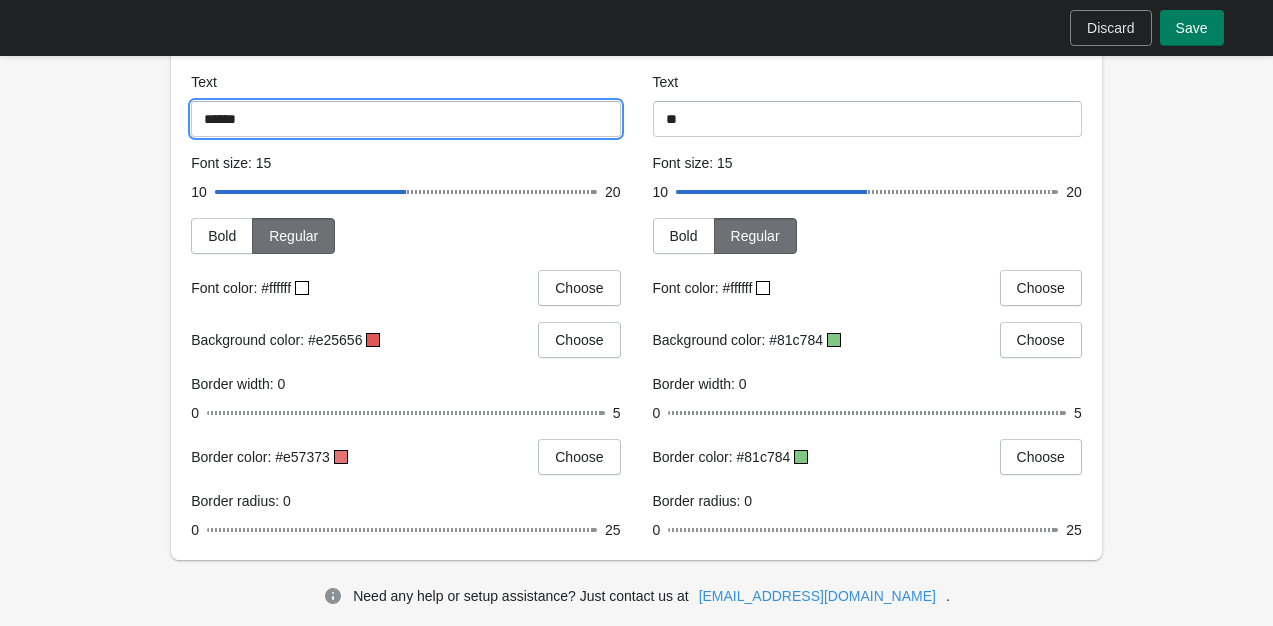 click on "**********" at bounding box center (626, 153) 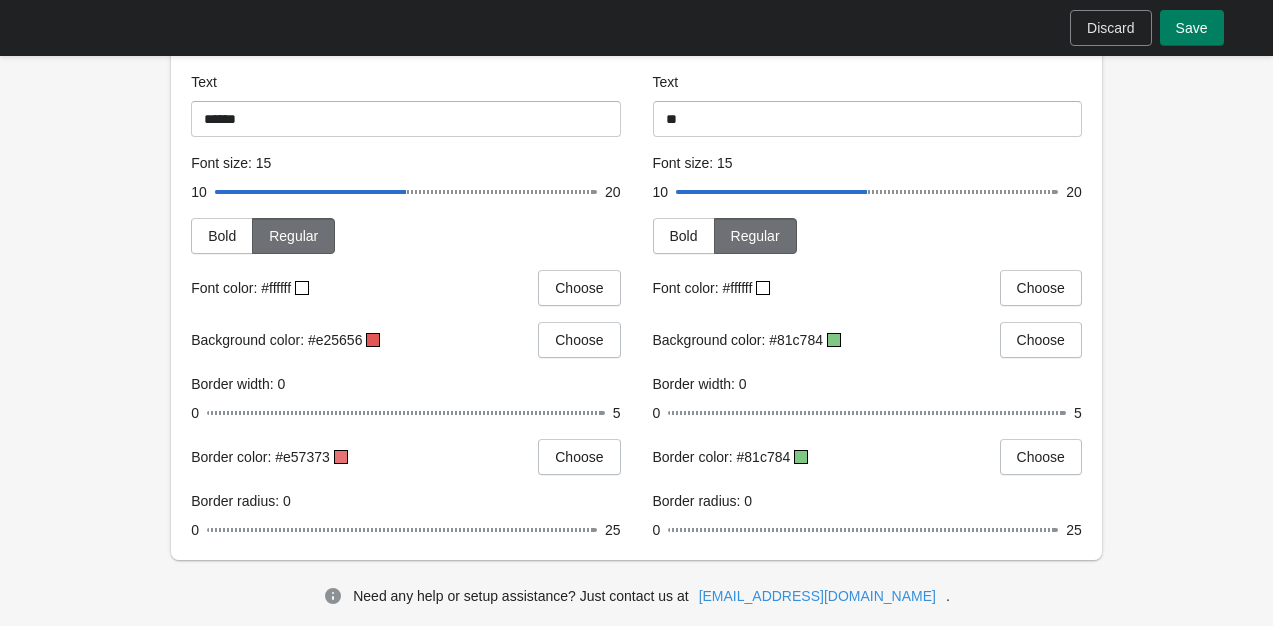 scroll, scrollTop: 845, scrollLeft: 0, axis: vertical 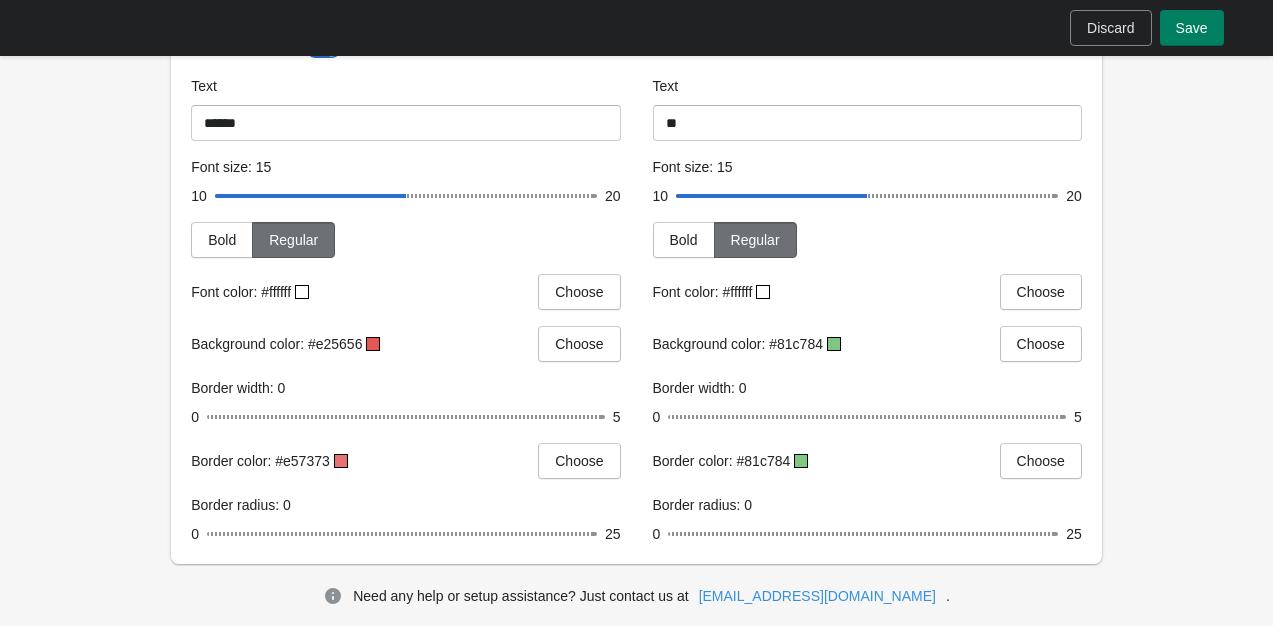 click at bounding box center [834, 344] 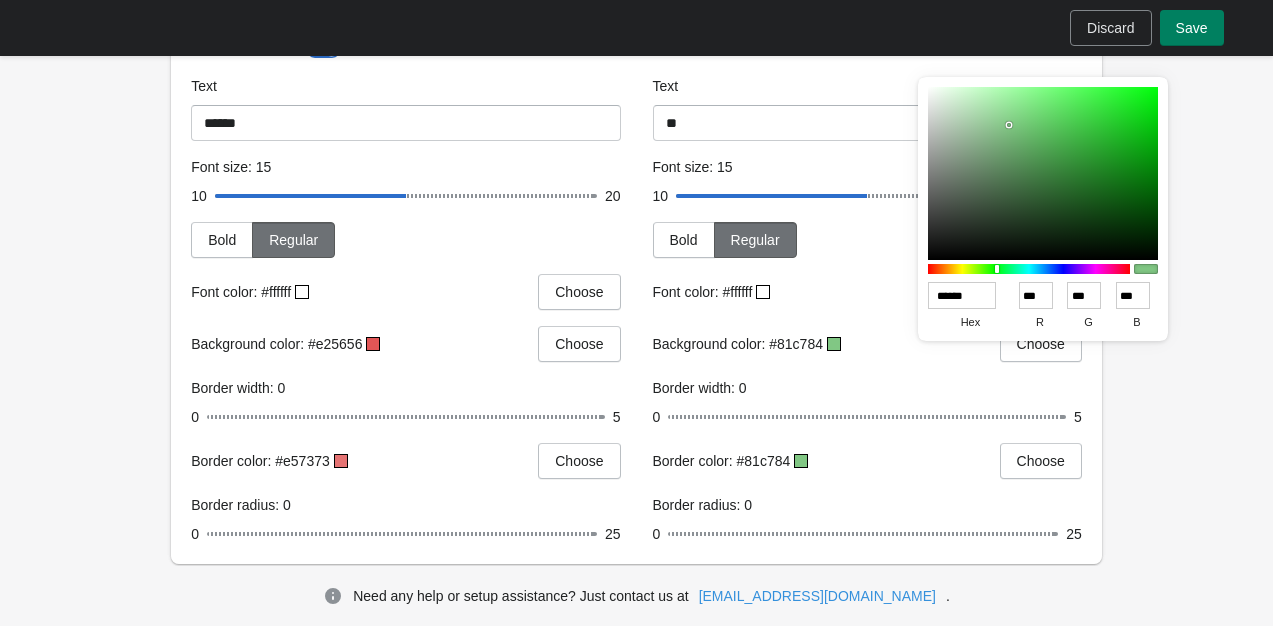 type on "******" 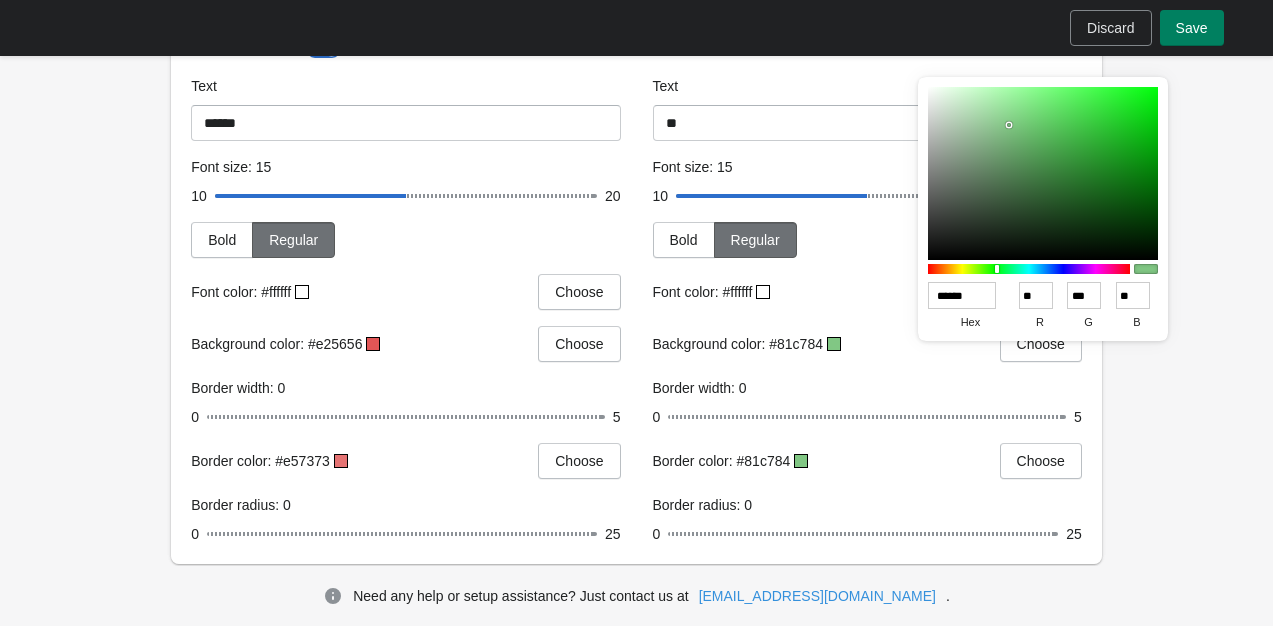click at bounding box center [1043, 173] 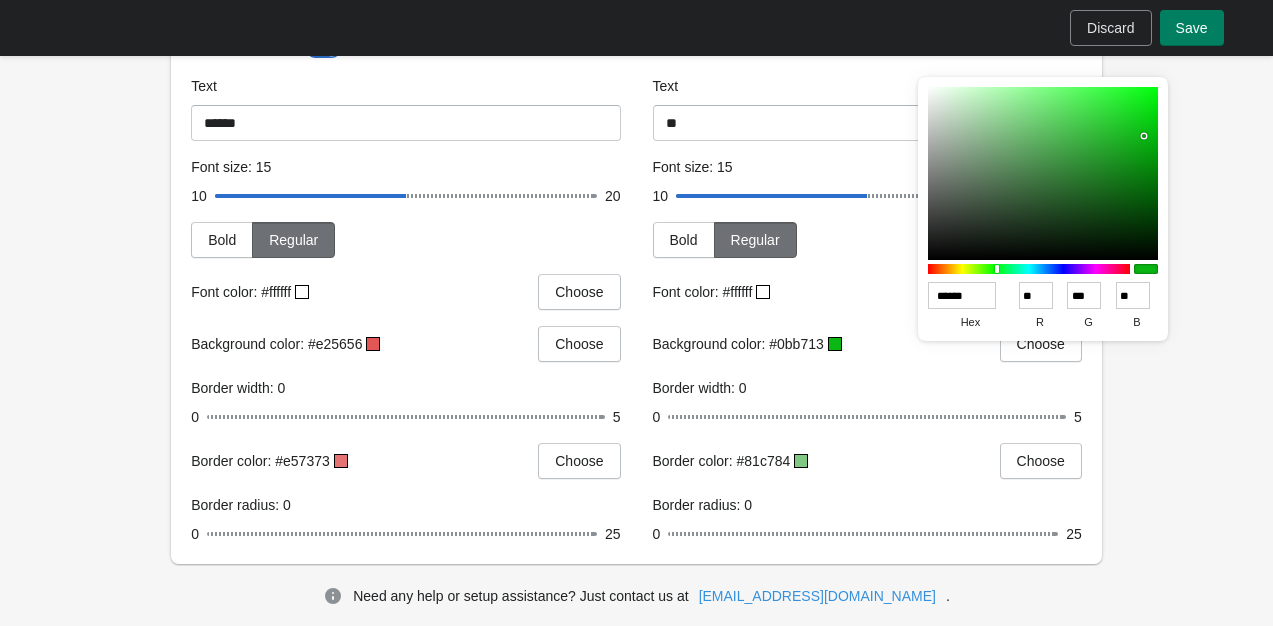 click at bounding box center [1043, 173] 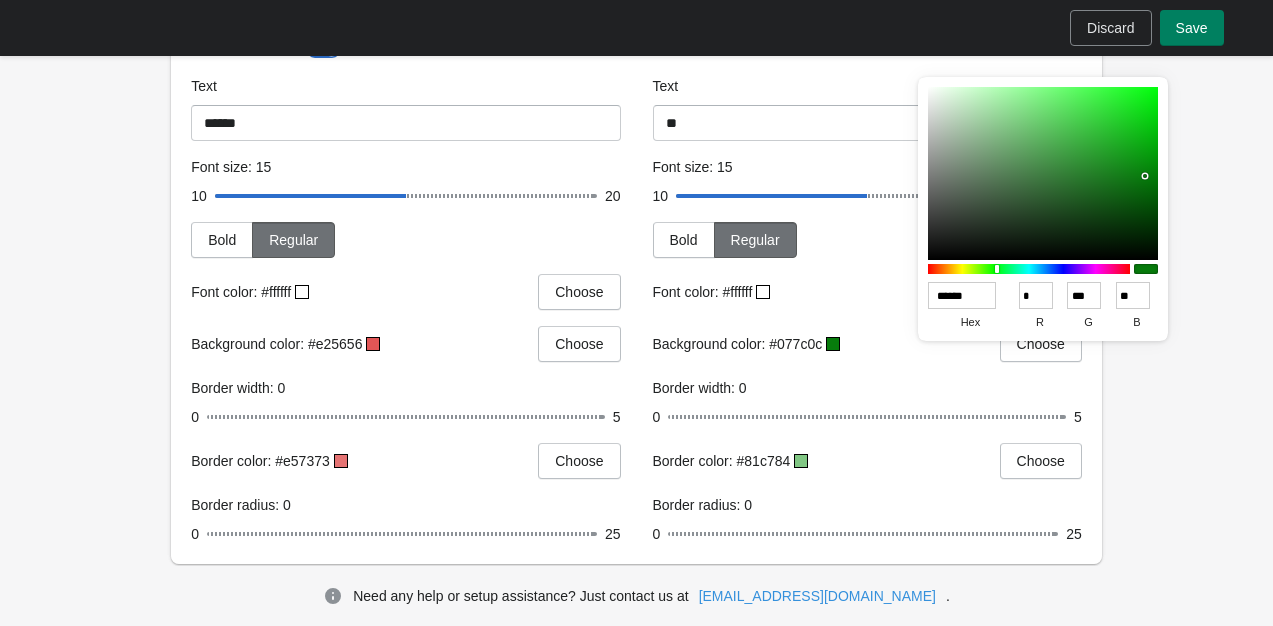 click on "****** hex * r *** g ** b *** a" at bounding box center [1043, 209] 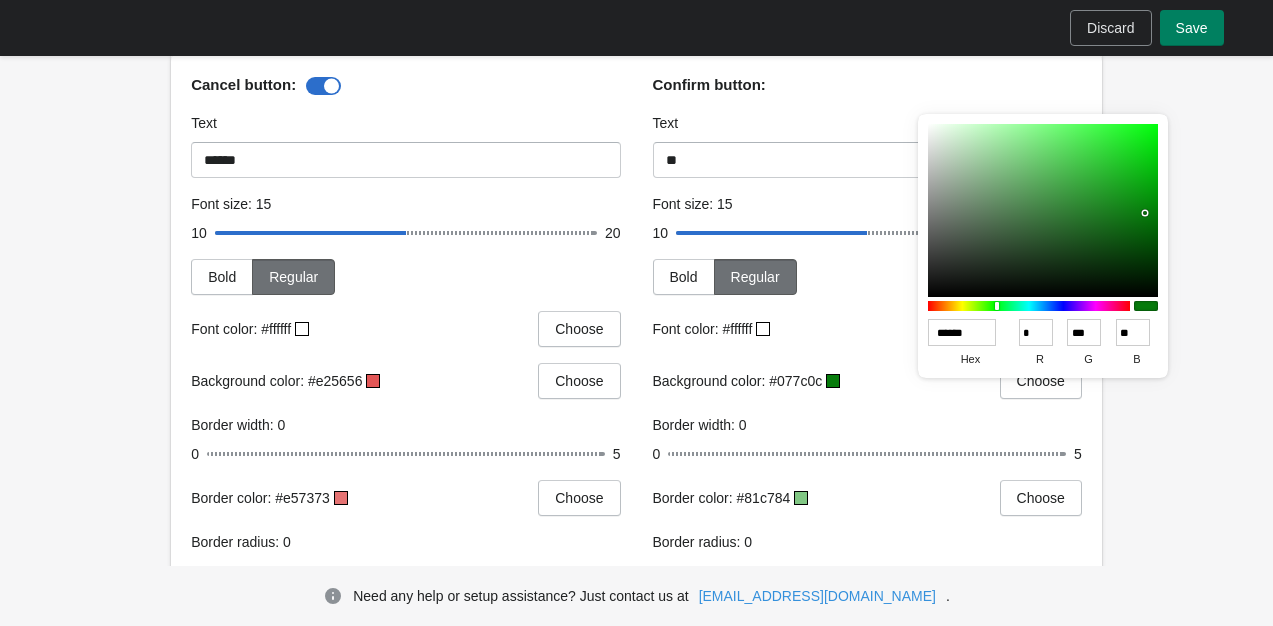 scroll, scrollTop: 601, scrollLeft: 0, axis: vertical 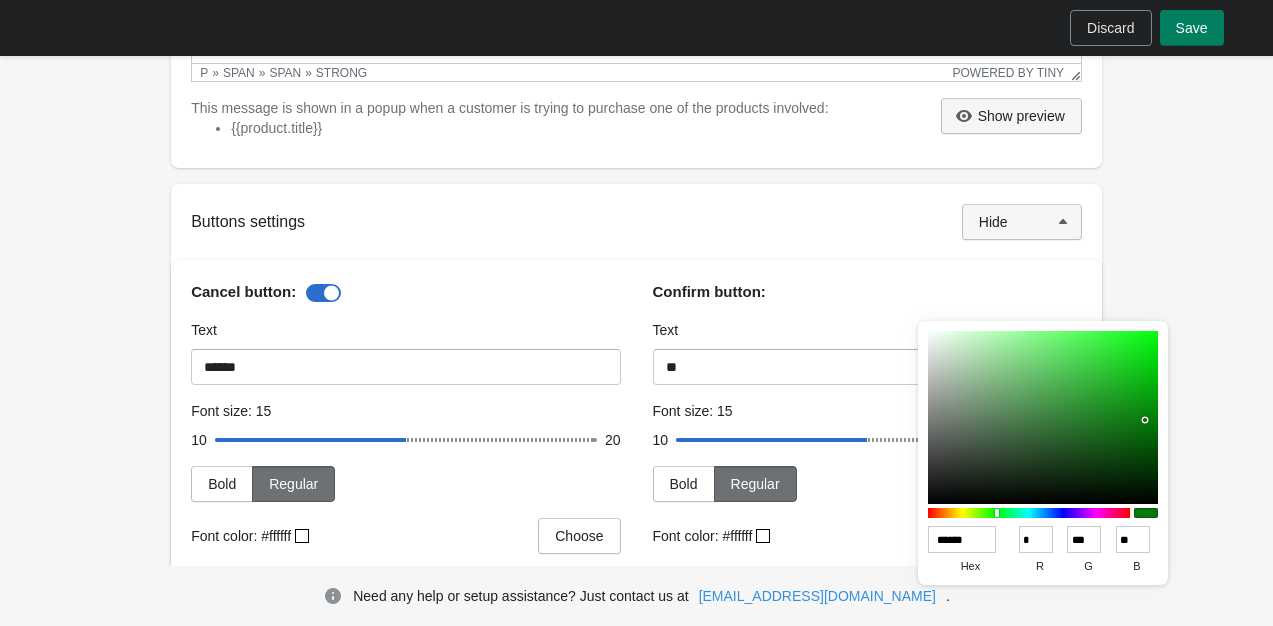 click on "Show preview" at bounding box center (1011, 116) 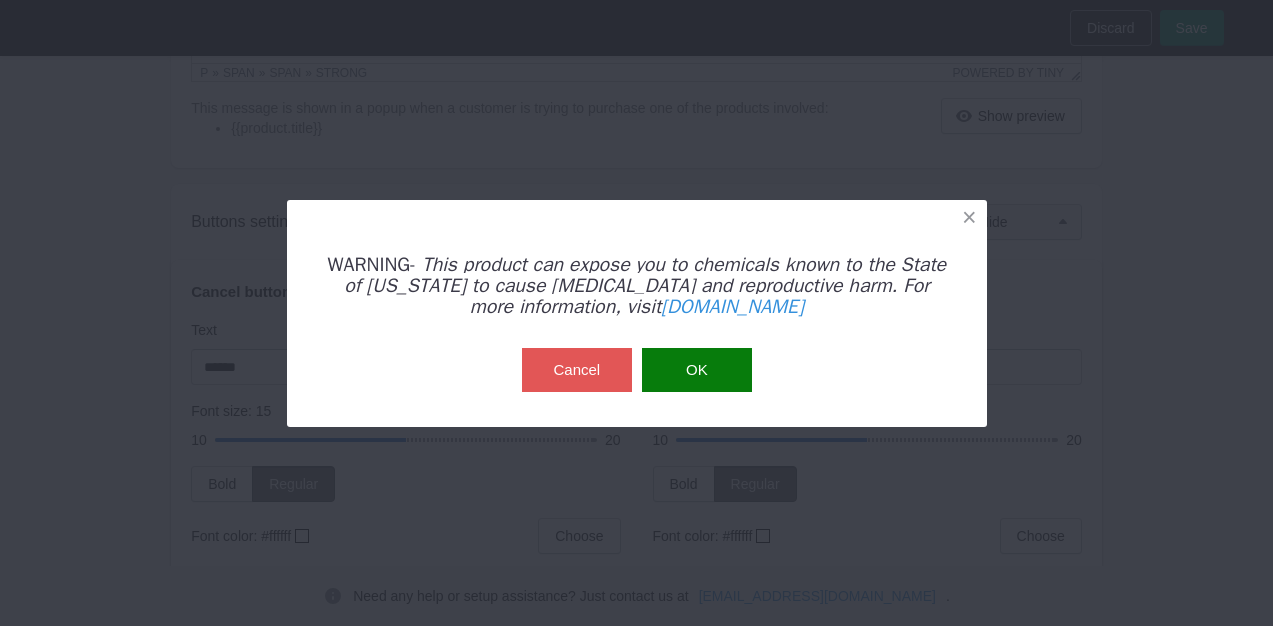 click on "WARNING-   This product can expose you to chemicals known to the State of [US_STATE] to cause [MEDICAL_DATA] and reproductive harm. For more information, visit  [DOMAIN_NAME] Cancel OK" at bounding box center (636, 313) 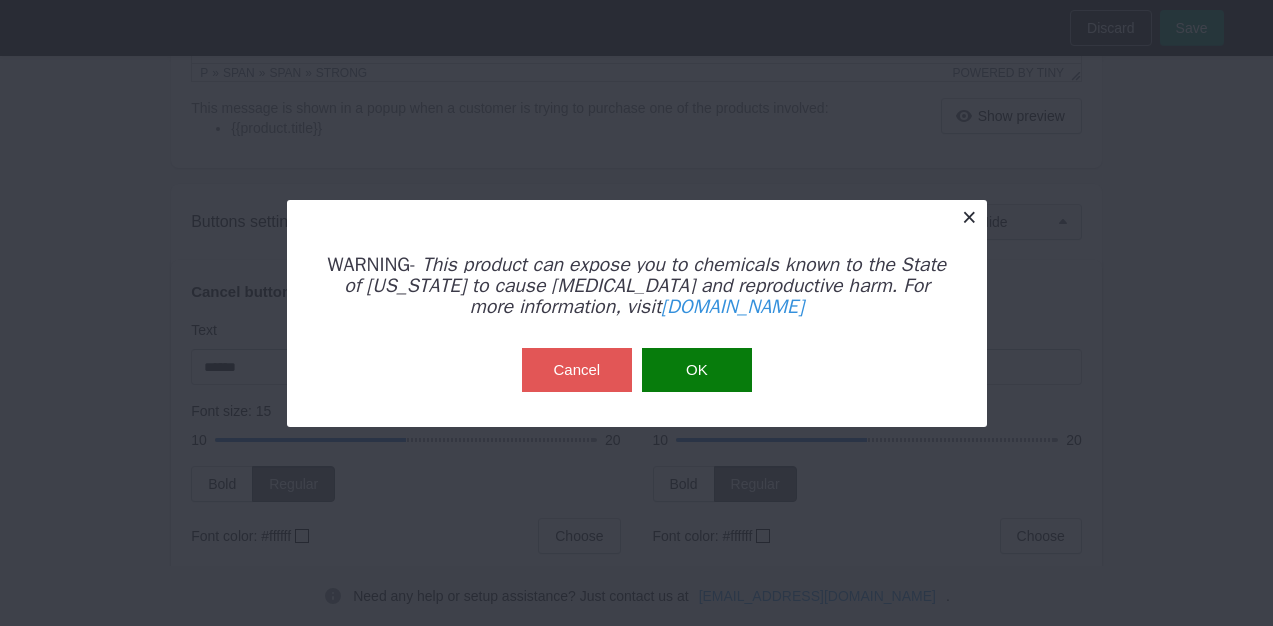 click at bounding box center (969, 217) 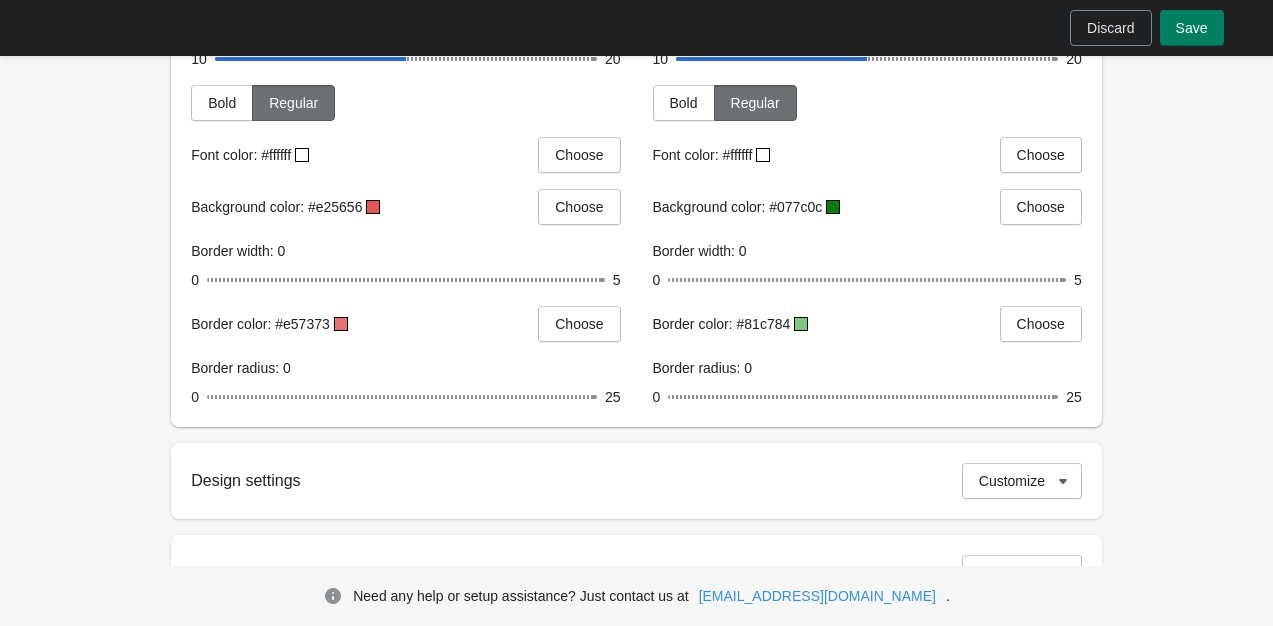 scroll, scrollTop: 1269, scrollLeft: 0, axis: vertical 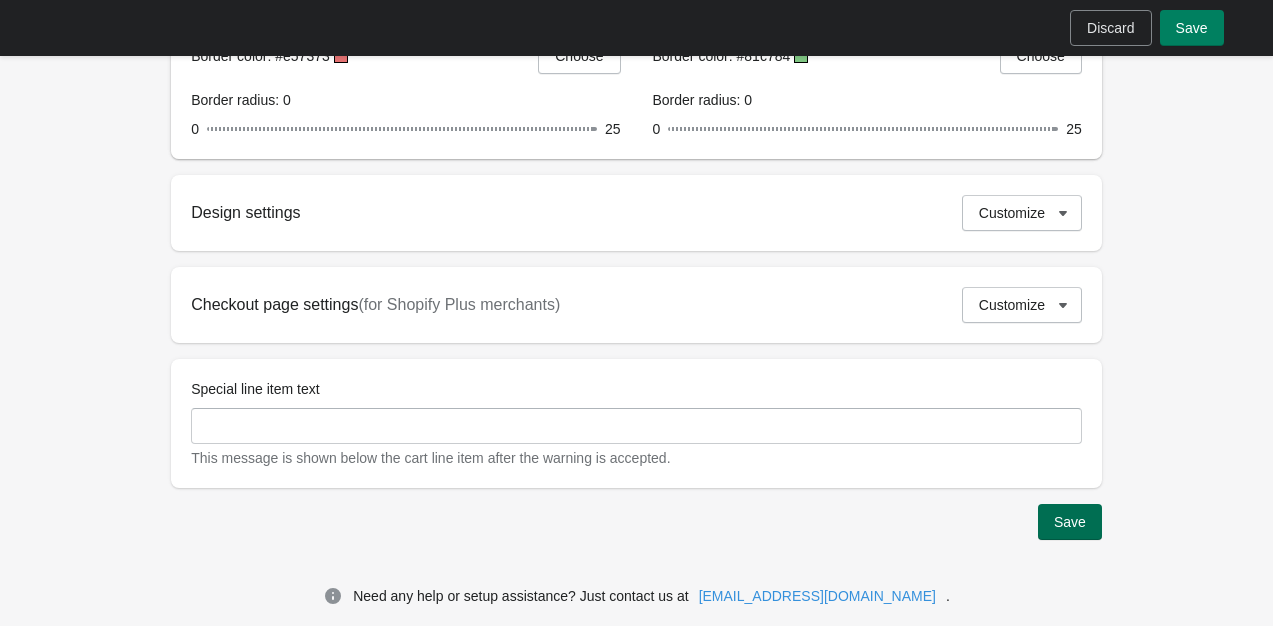 click on "Save" at bounding box center (1070, 522) 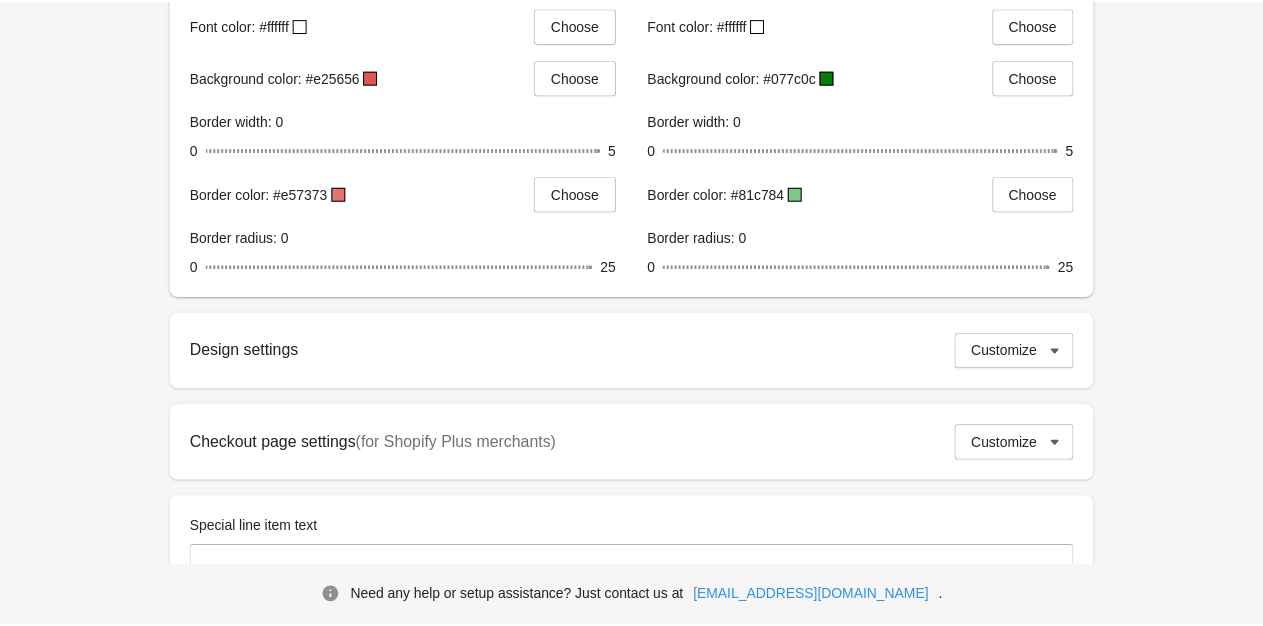 scroll, scrollTop: 1269, scrollLeft: 0, axis: vertical 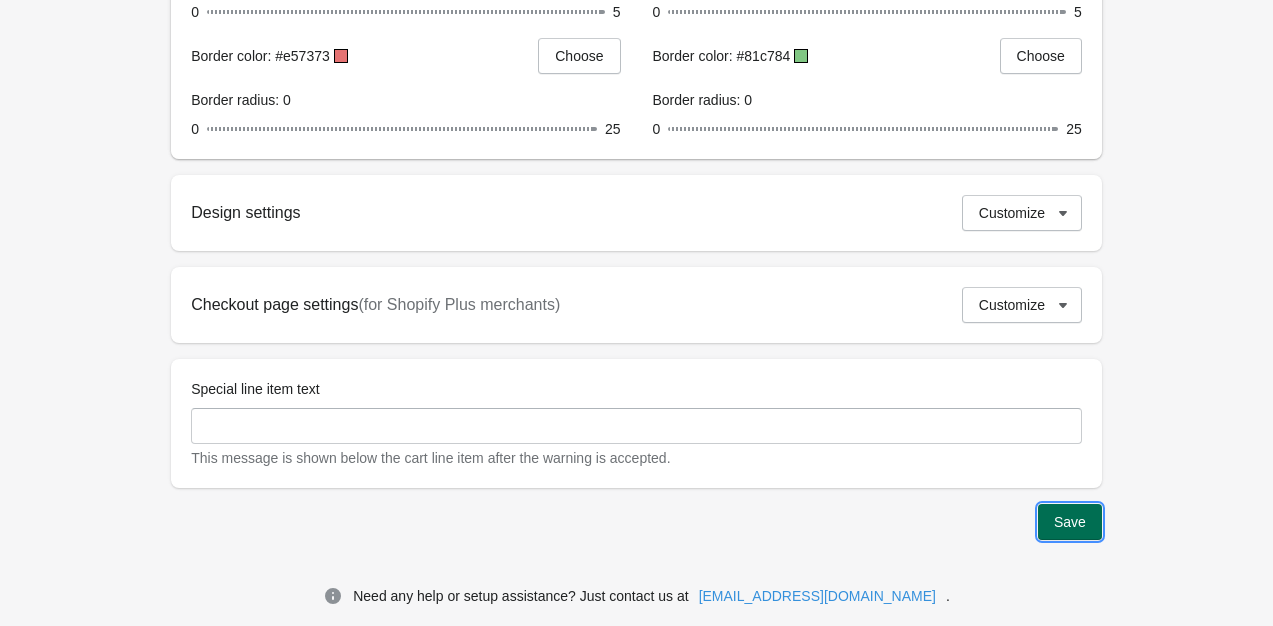 click on "Save" at bounding box center [1070, 522] 